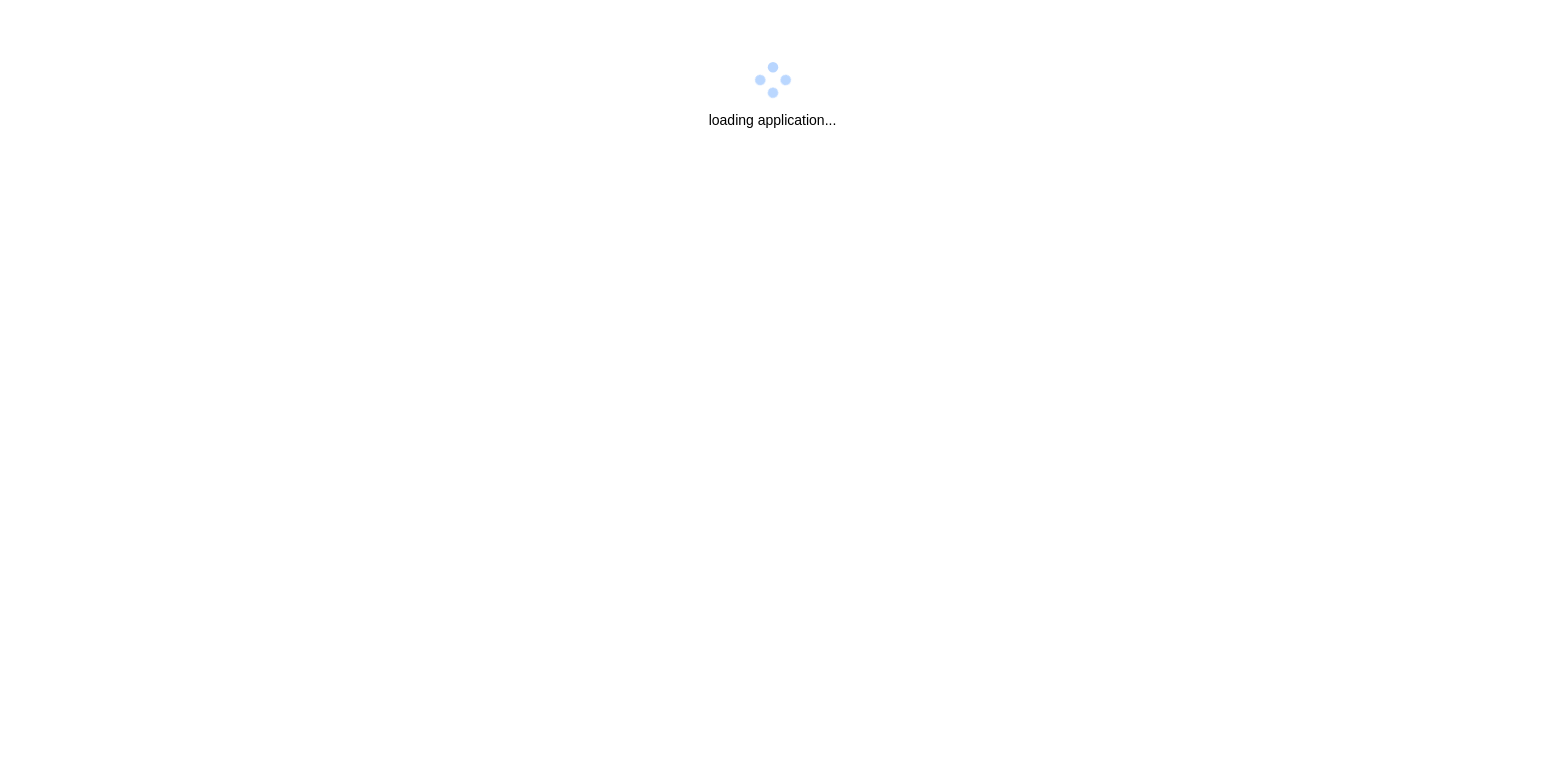 scroll, scrollTop: 0, scrollLeft: 0, axis: both 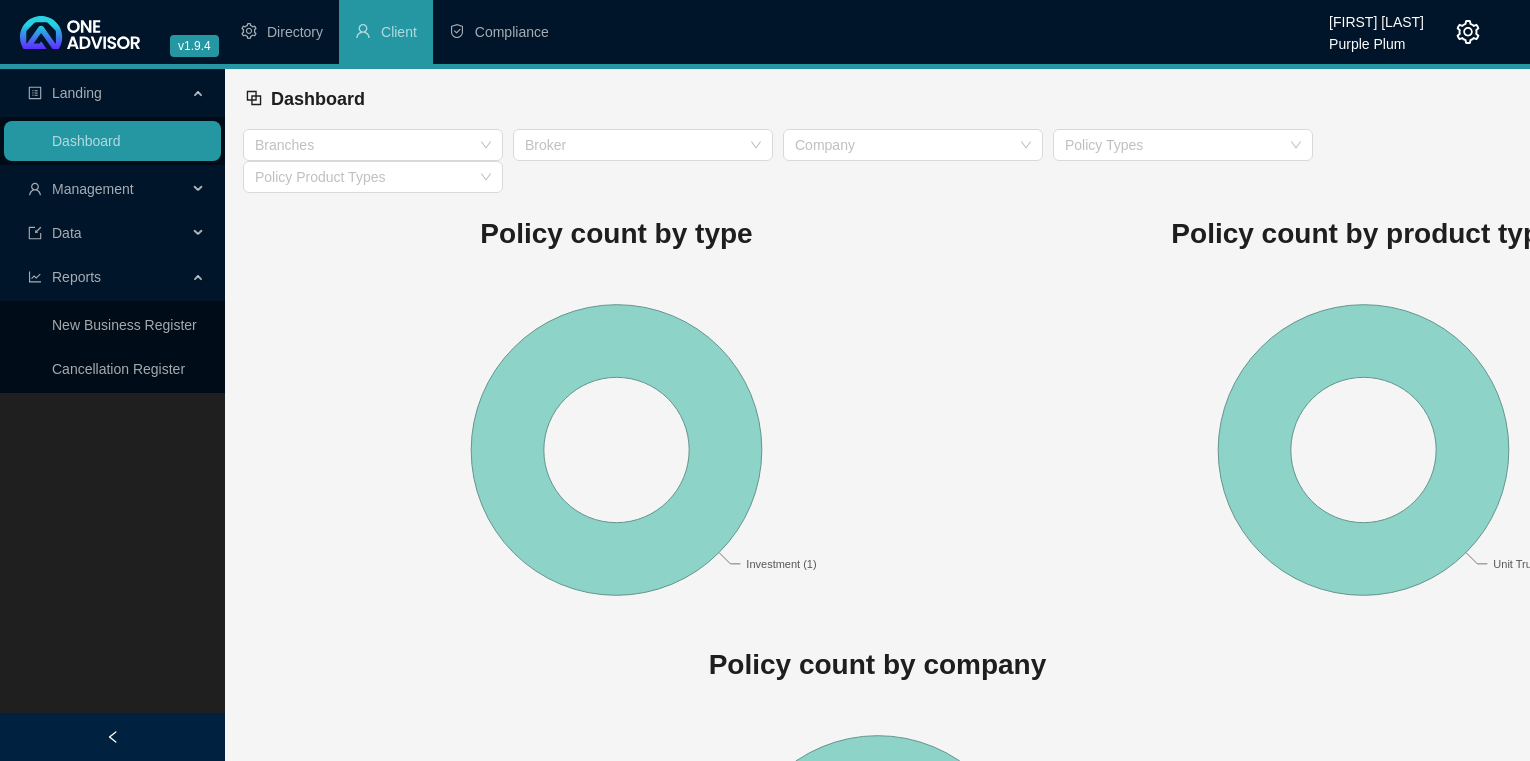 click on "Management" at bounding box center (93, 189) 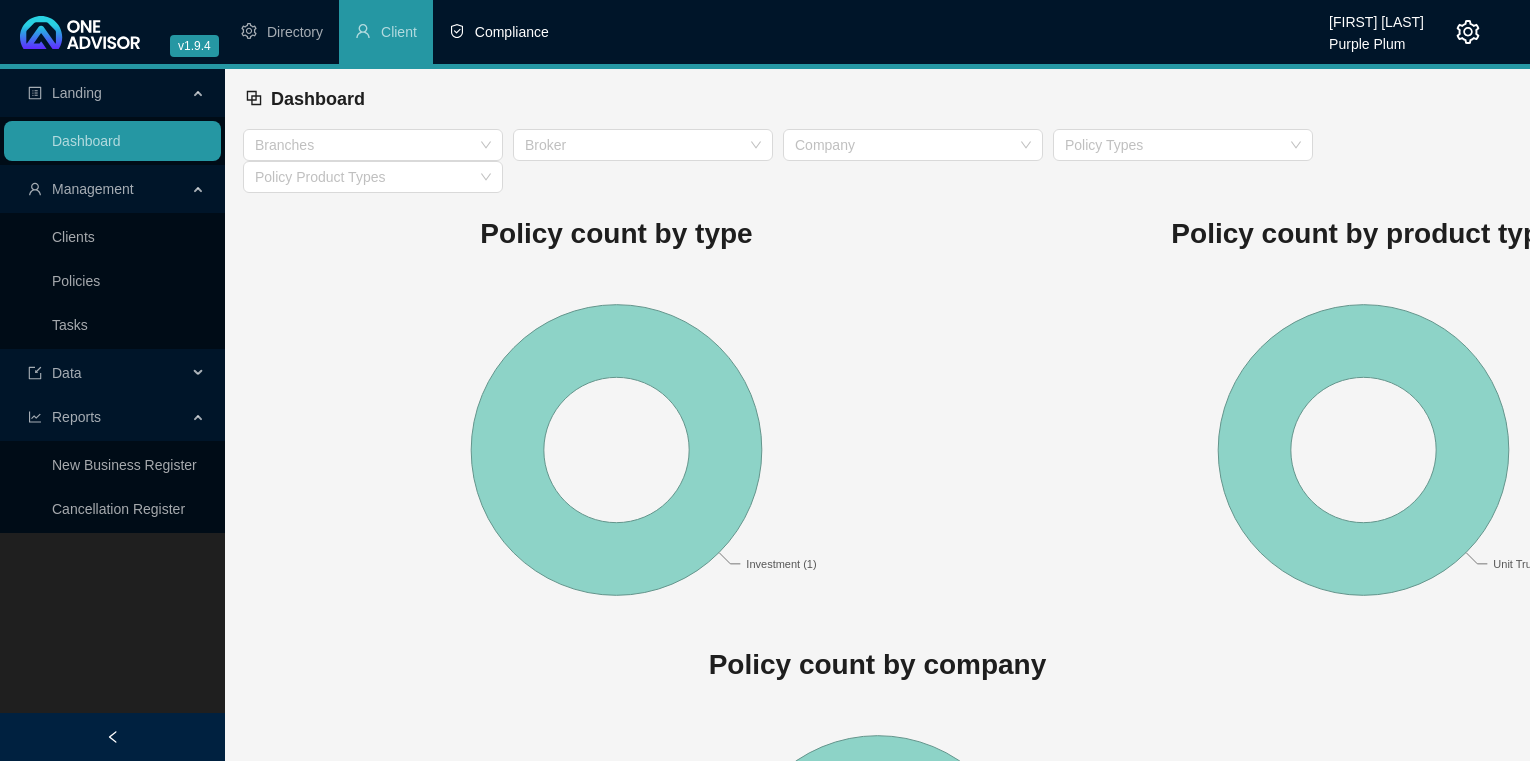 click on "Compliance" at bounding box center [512, 32] 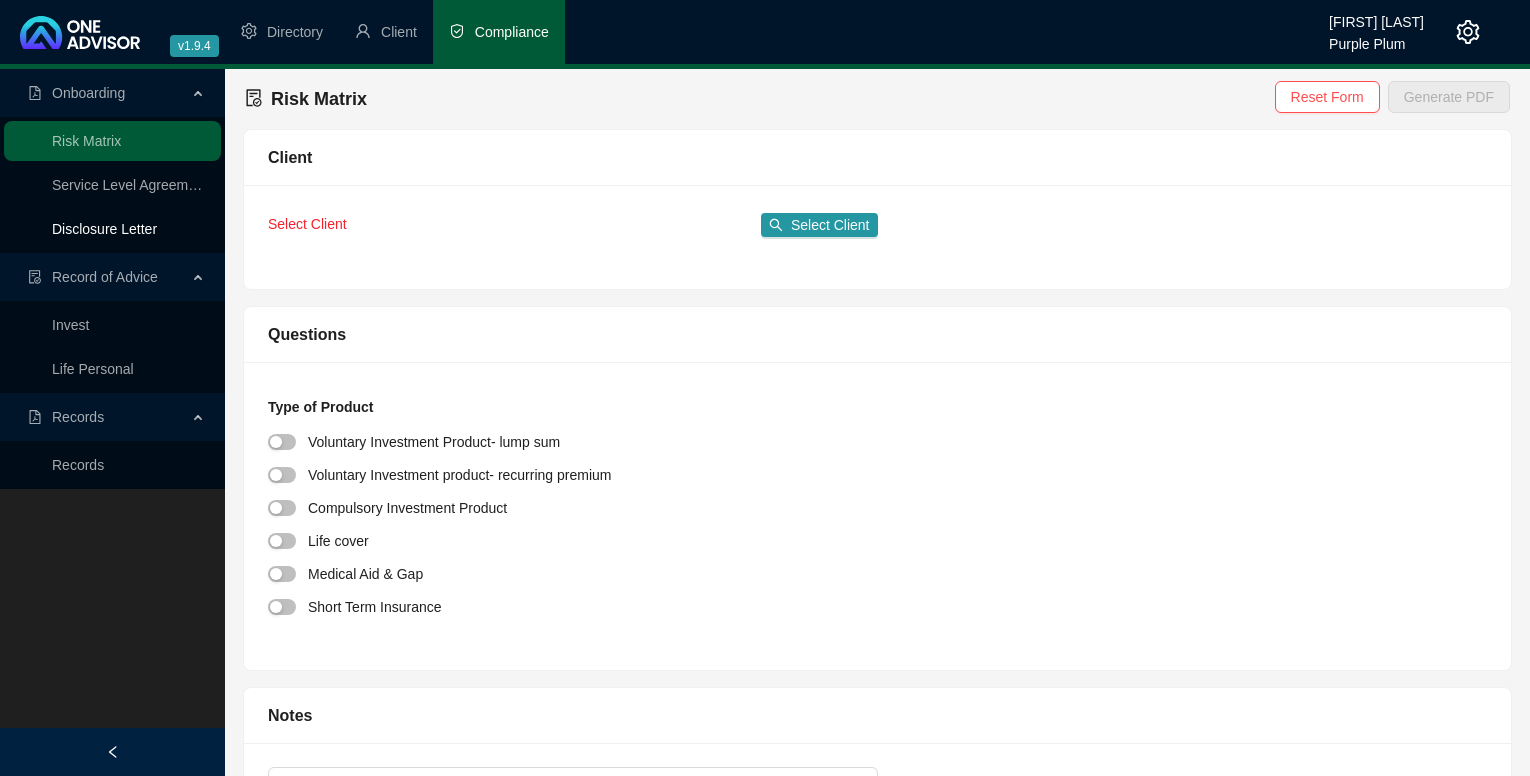 click on "Disclosure Letter" at bounding box center (104, 229) 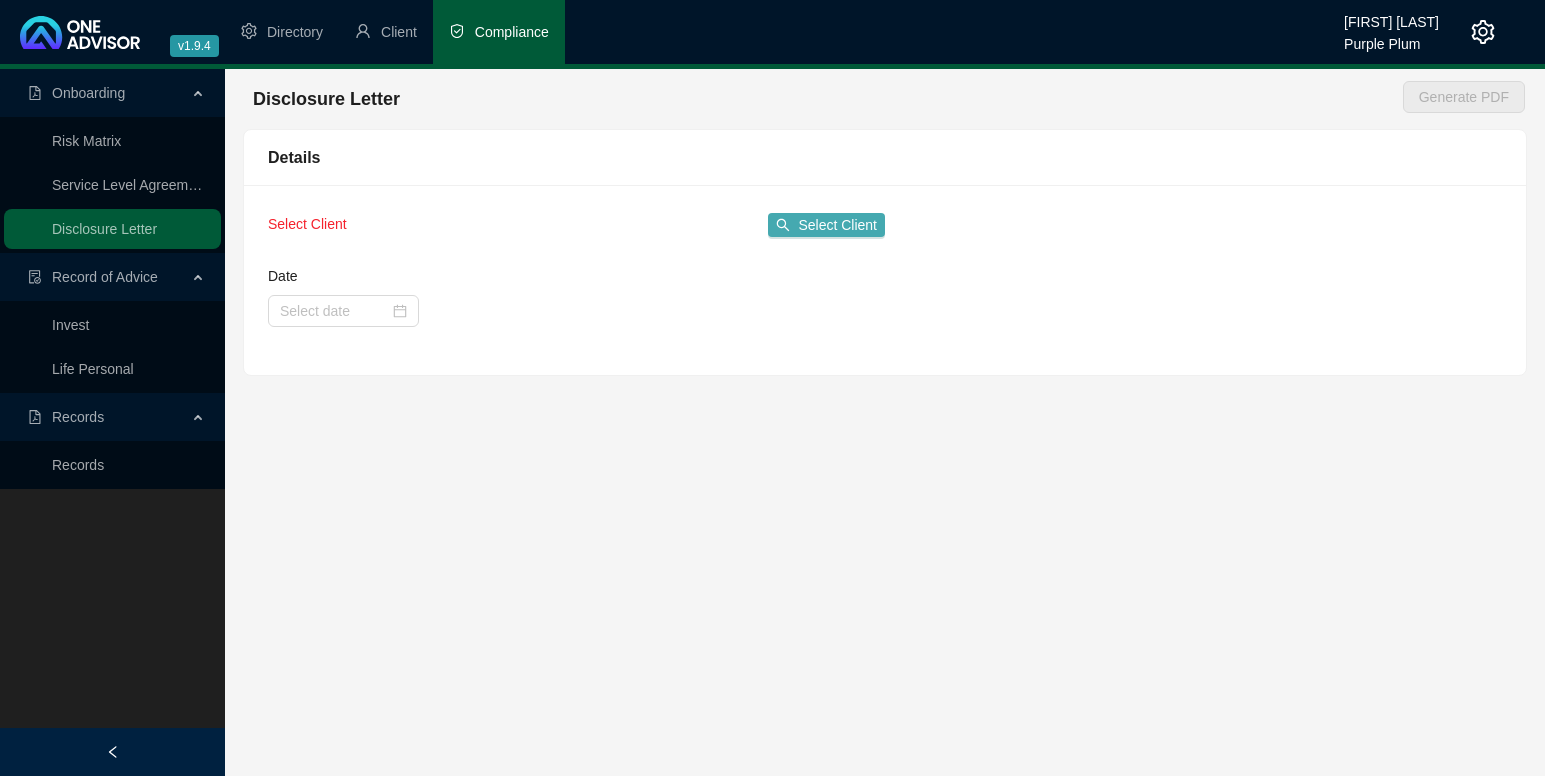 click on "Select Client" at bounding box center (837, 225) 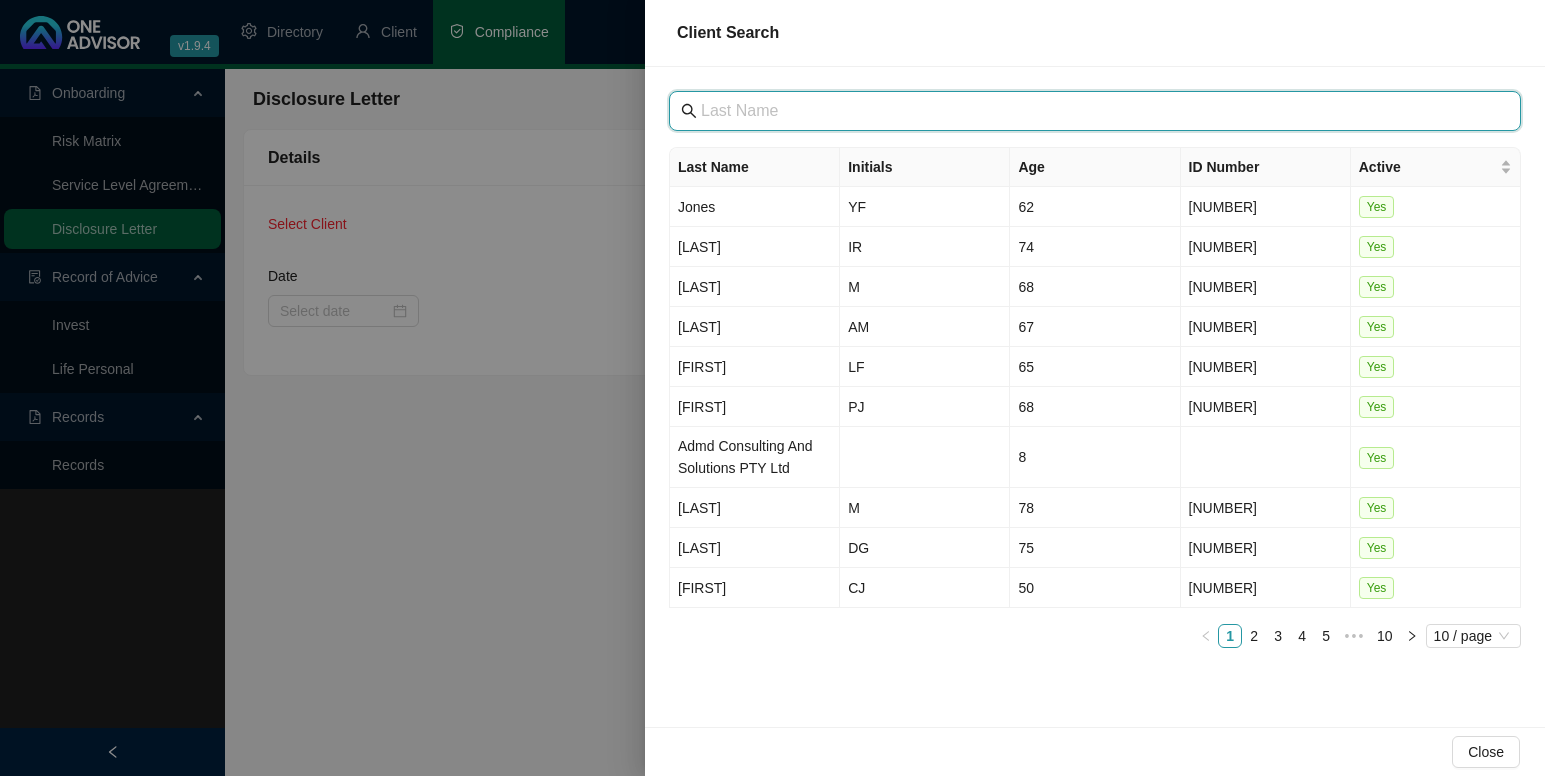 click at bounding box center [1097, 111] 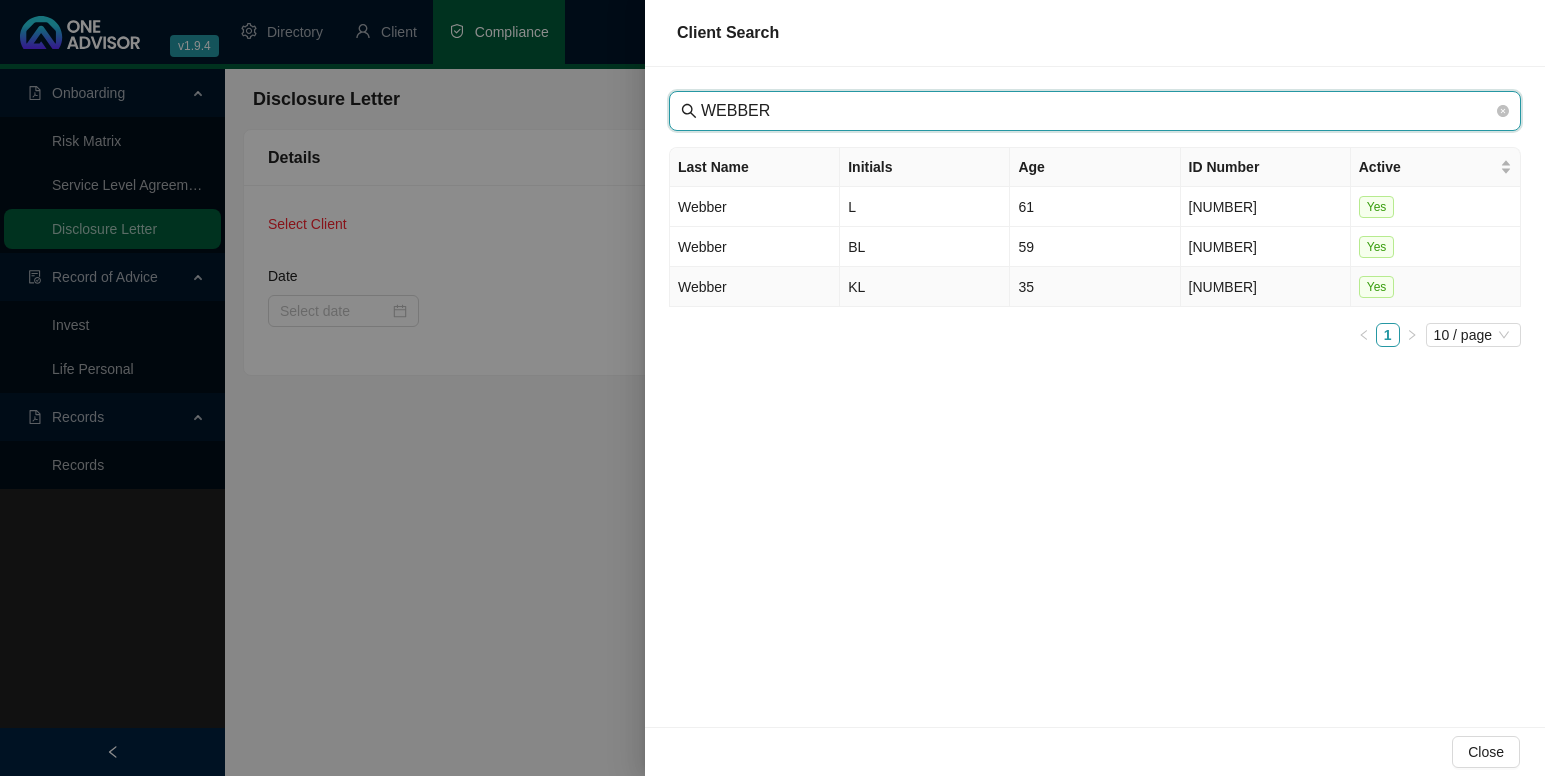 type on "WEBBER" 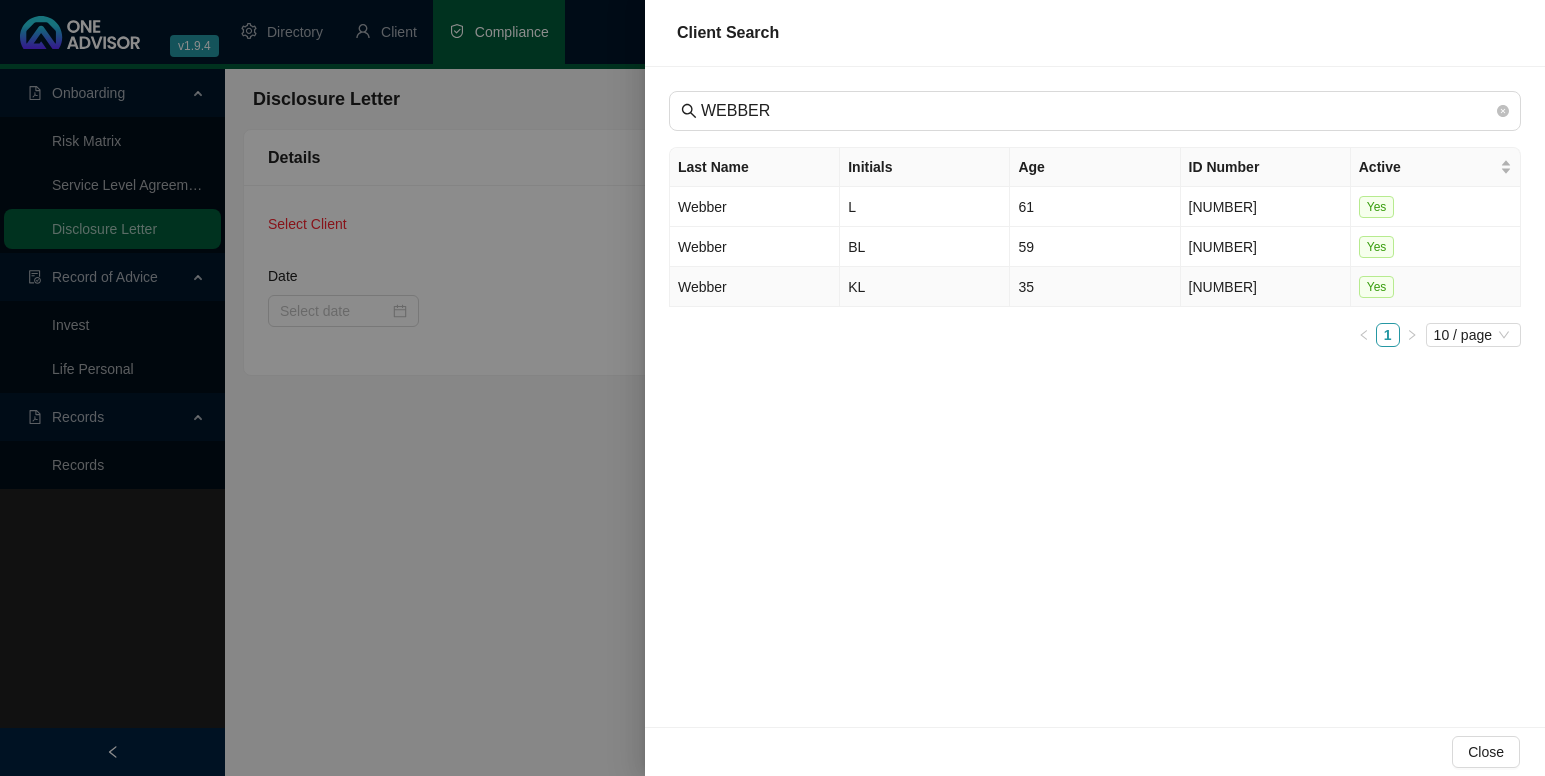 click on "KL" at bounding box center [925, 287] 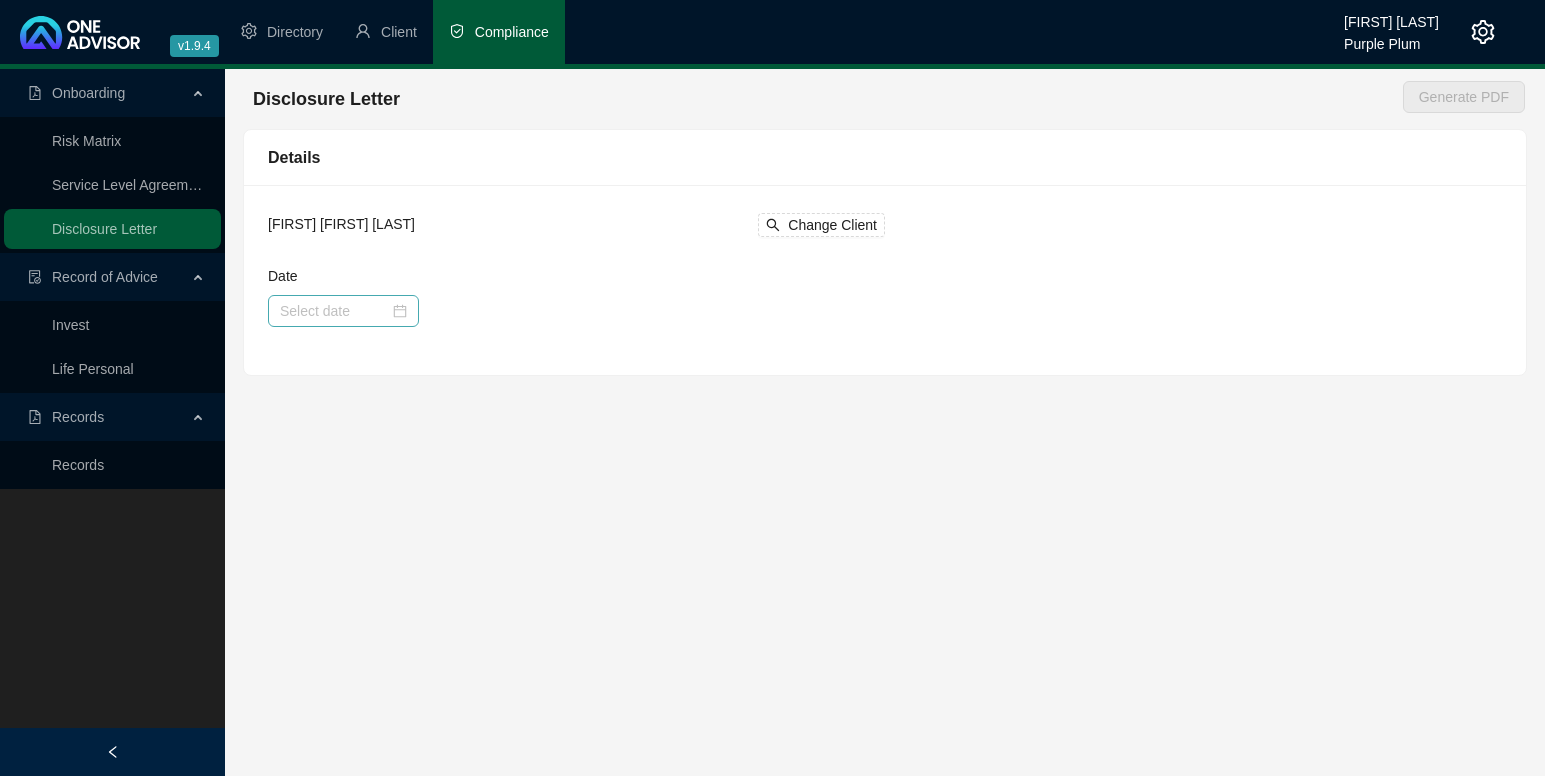 click at bounding box center (343, 311) 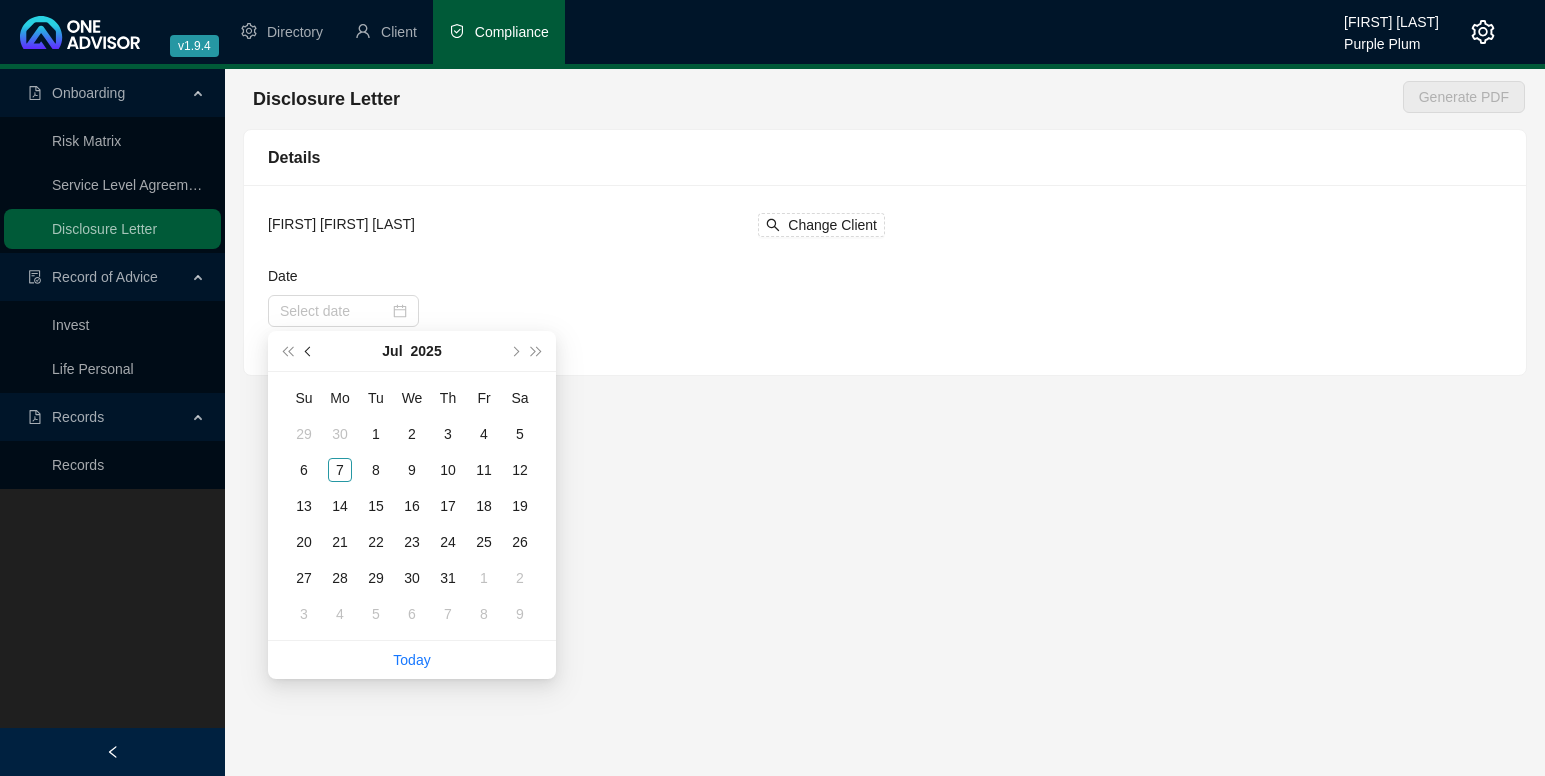 click at bounding box center (310, 351) 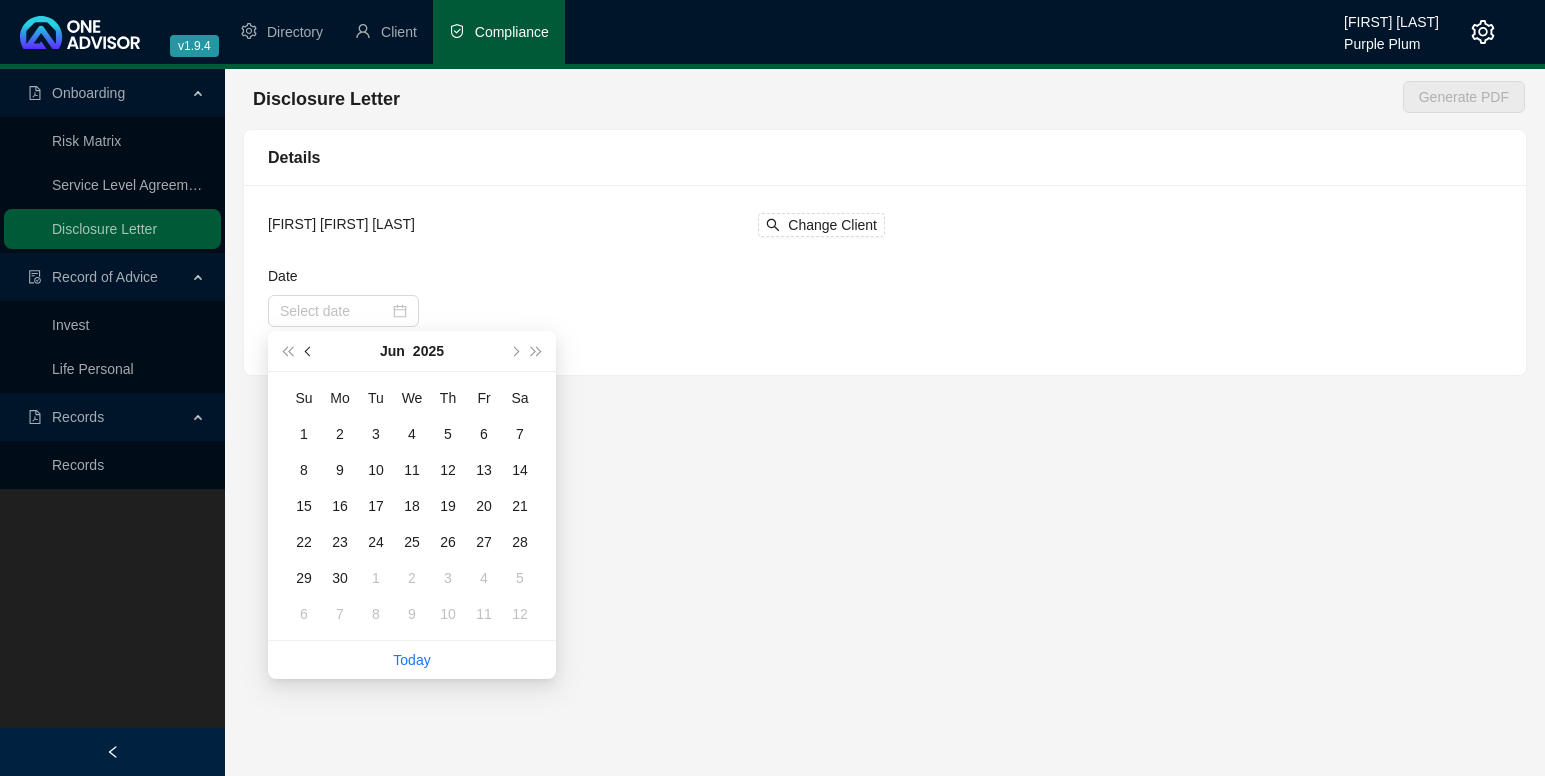 click at bounding box center [310, 351] 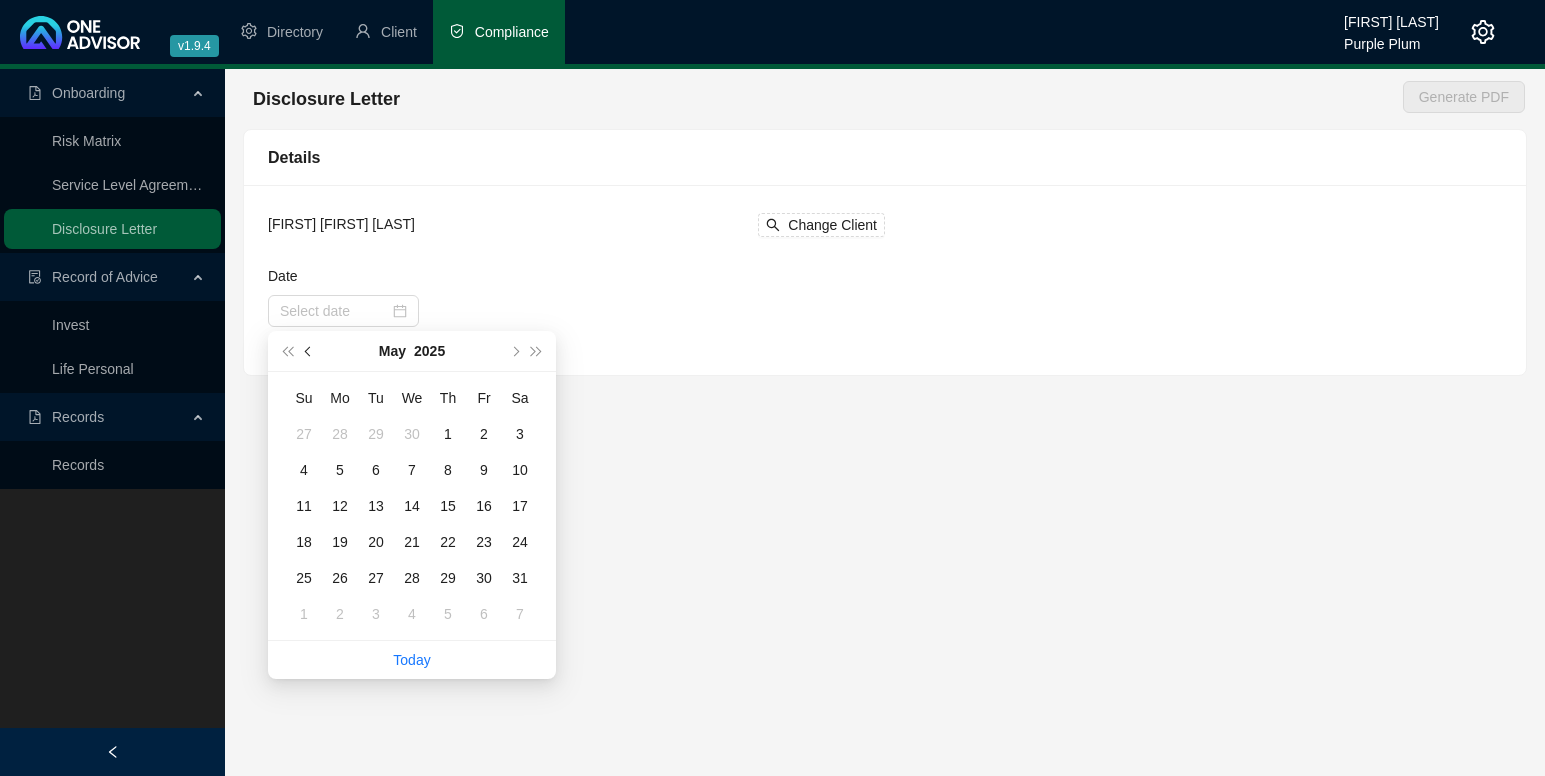click at bounding box center (310, 351) 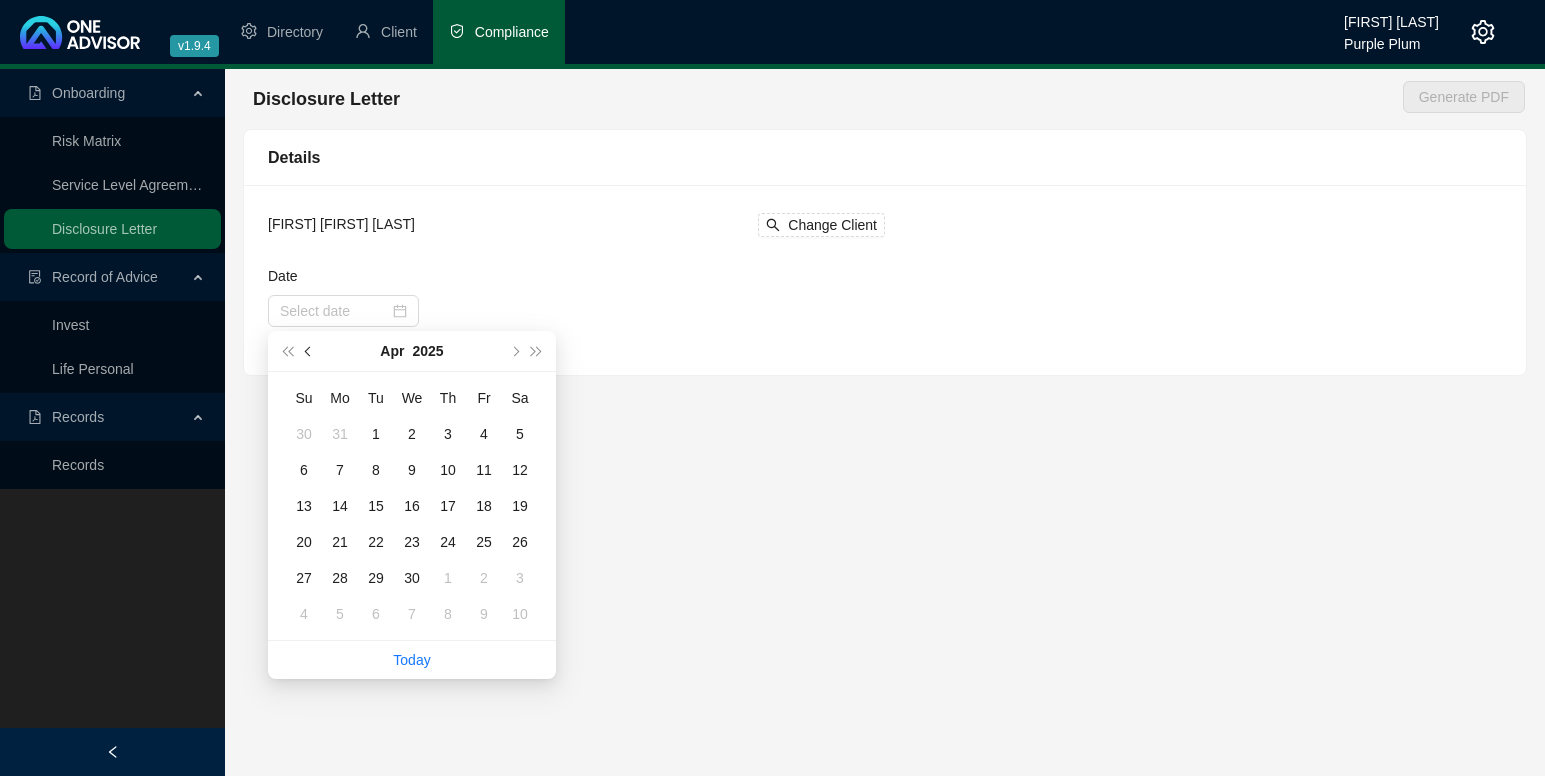 click at bounding box center (310, 351) 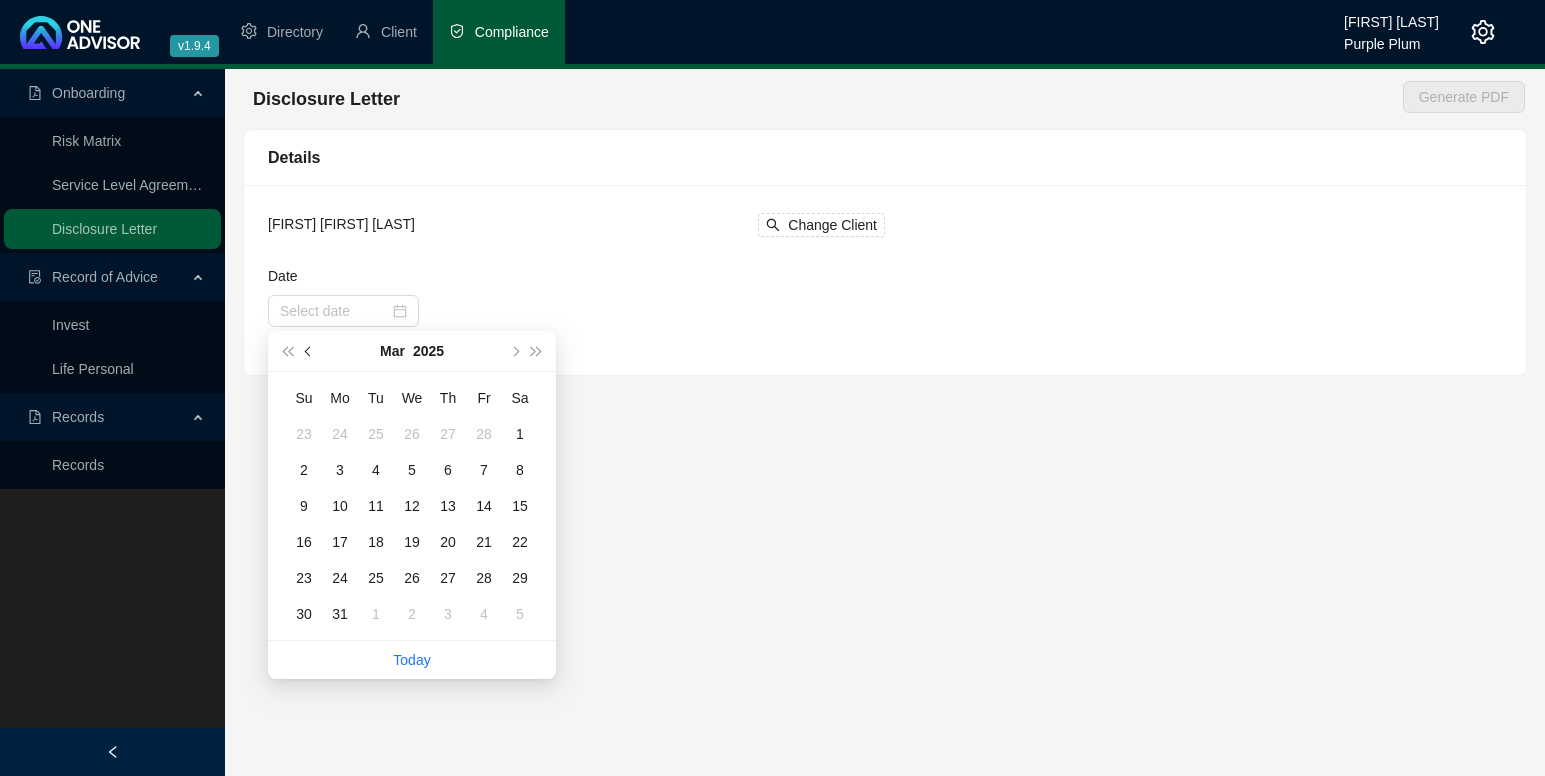 click at bounding box center [310, 351] 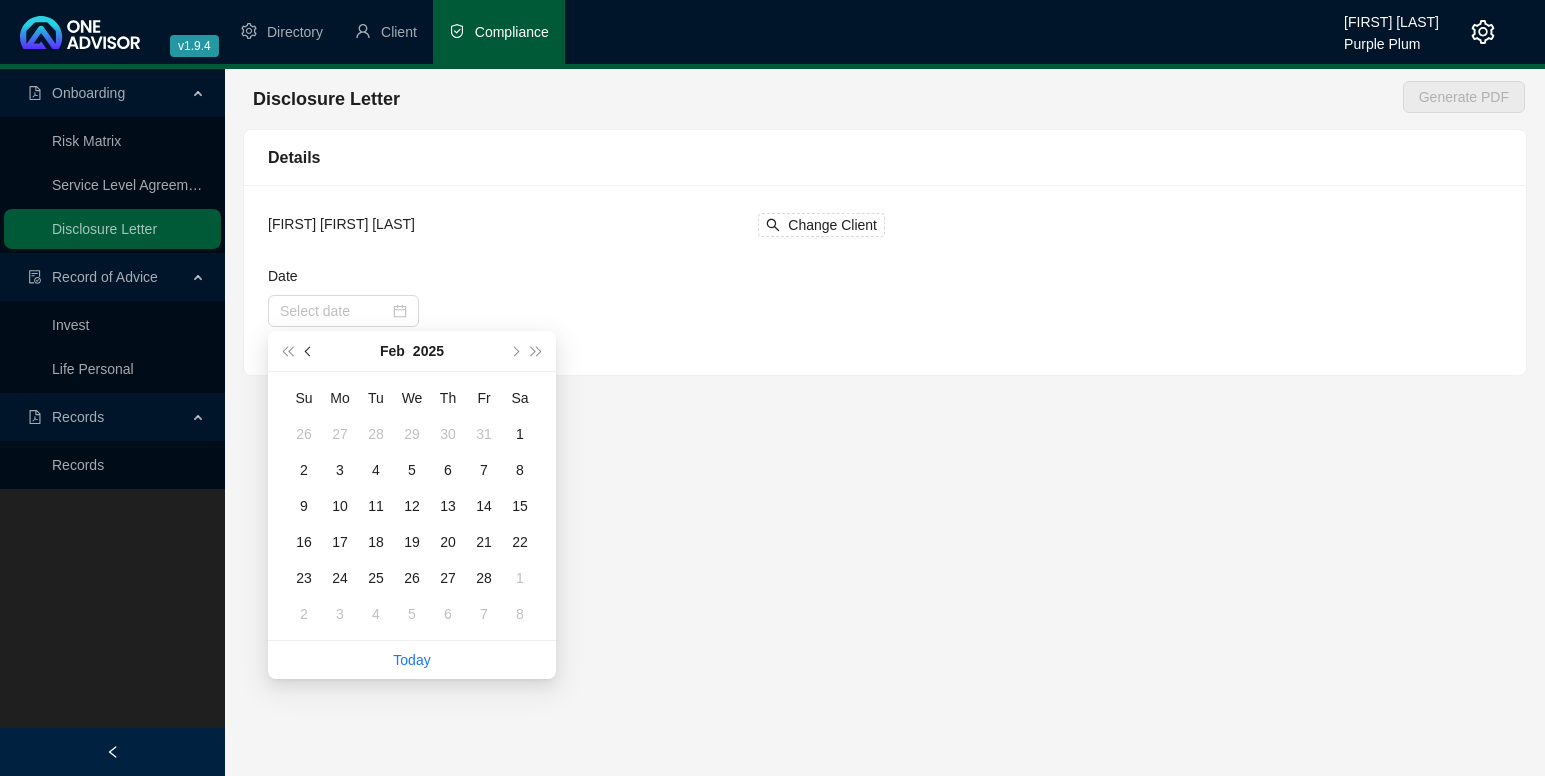click at bounding box center (310, 351) 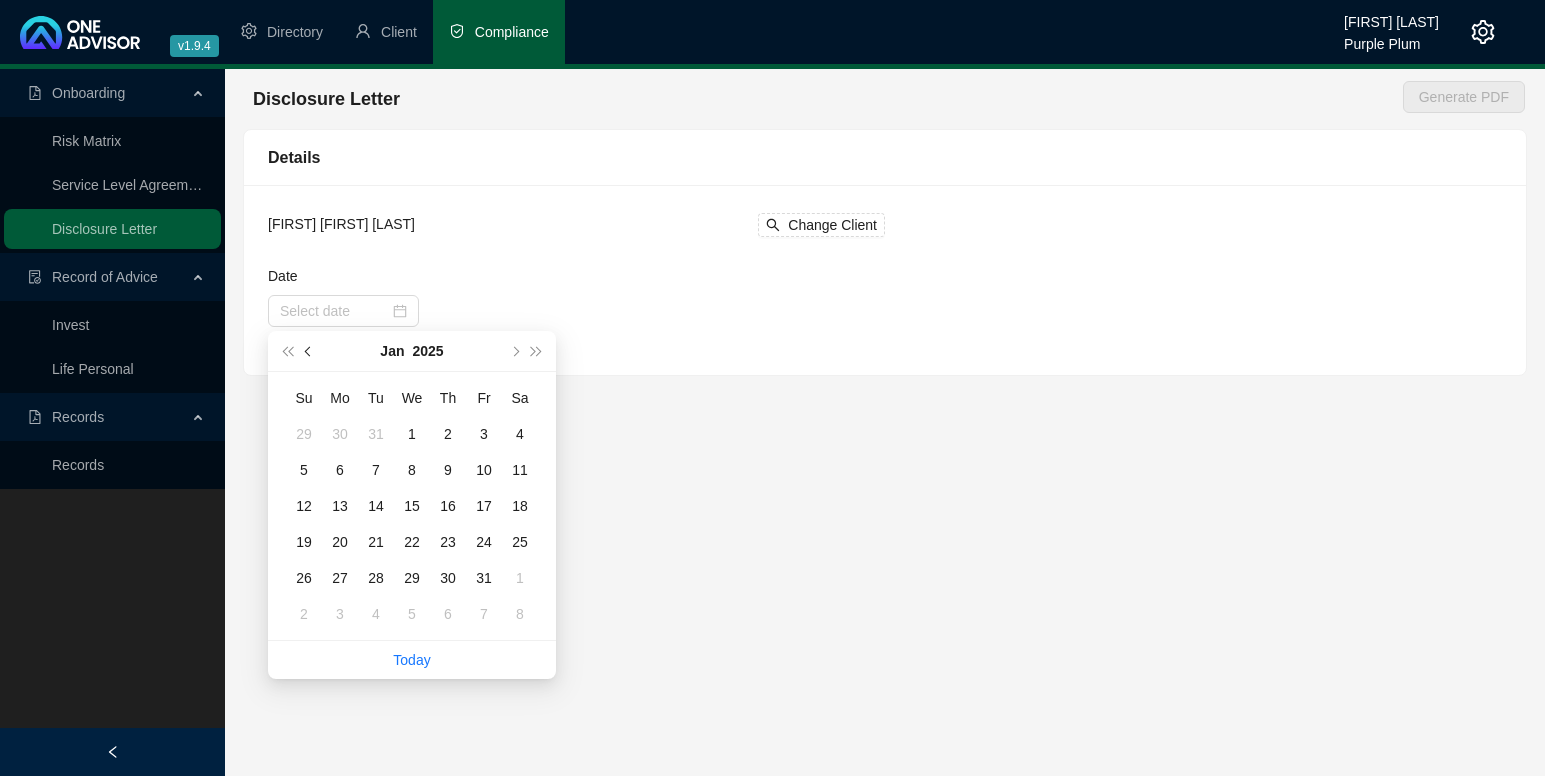 click at bounding box center [310, 351] 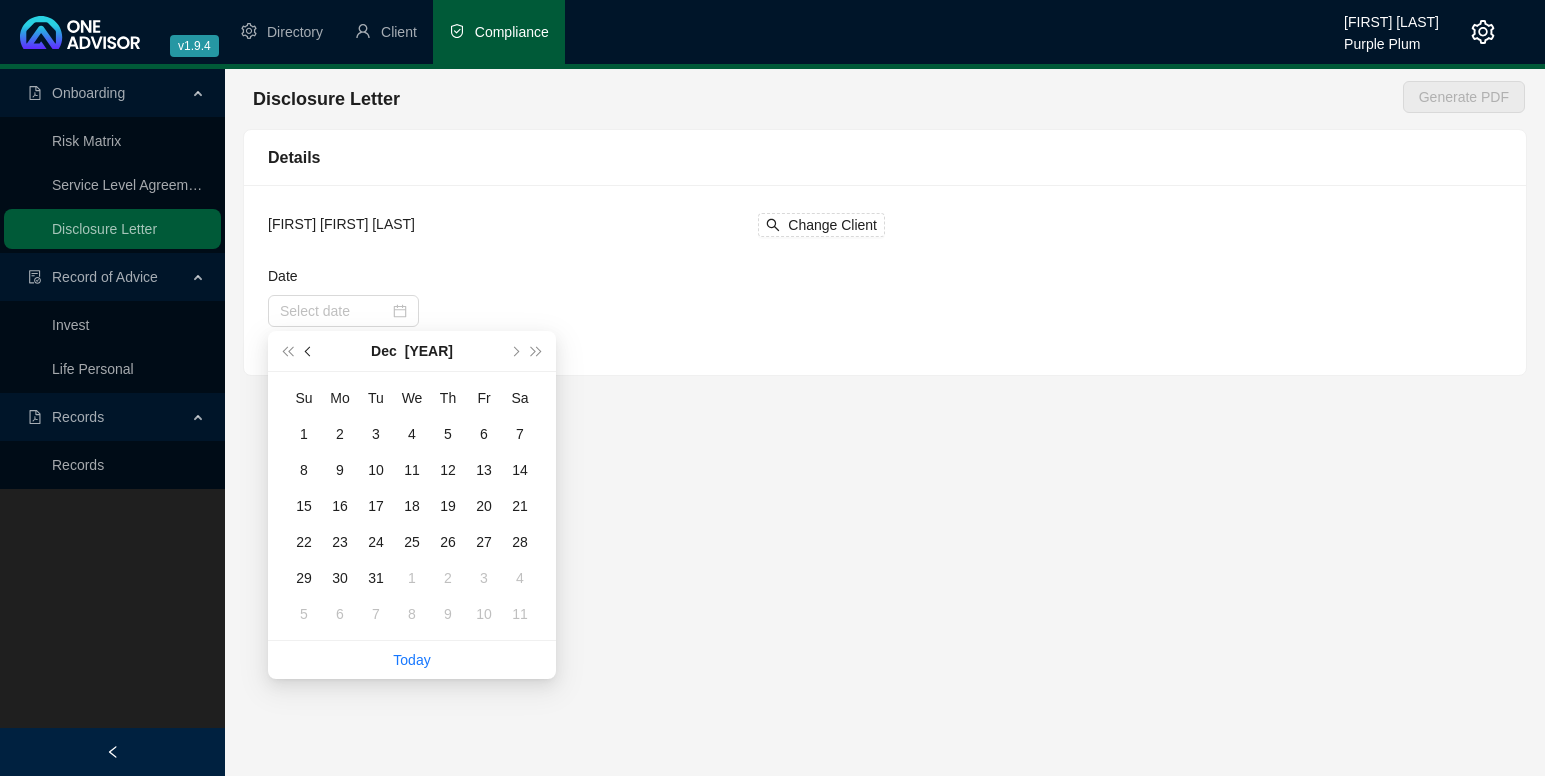 click at bounding box center (310, 351) 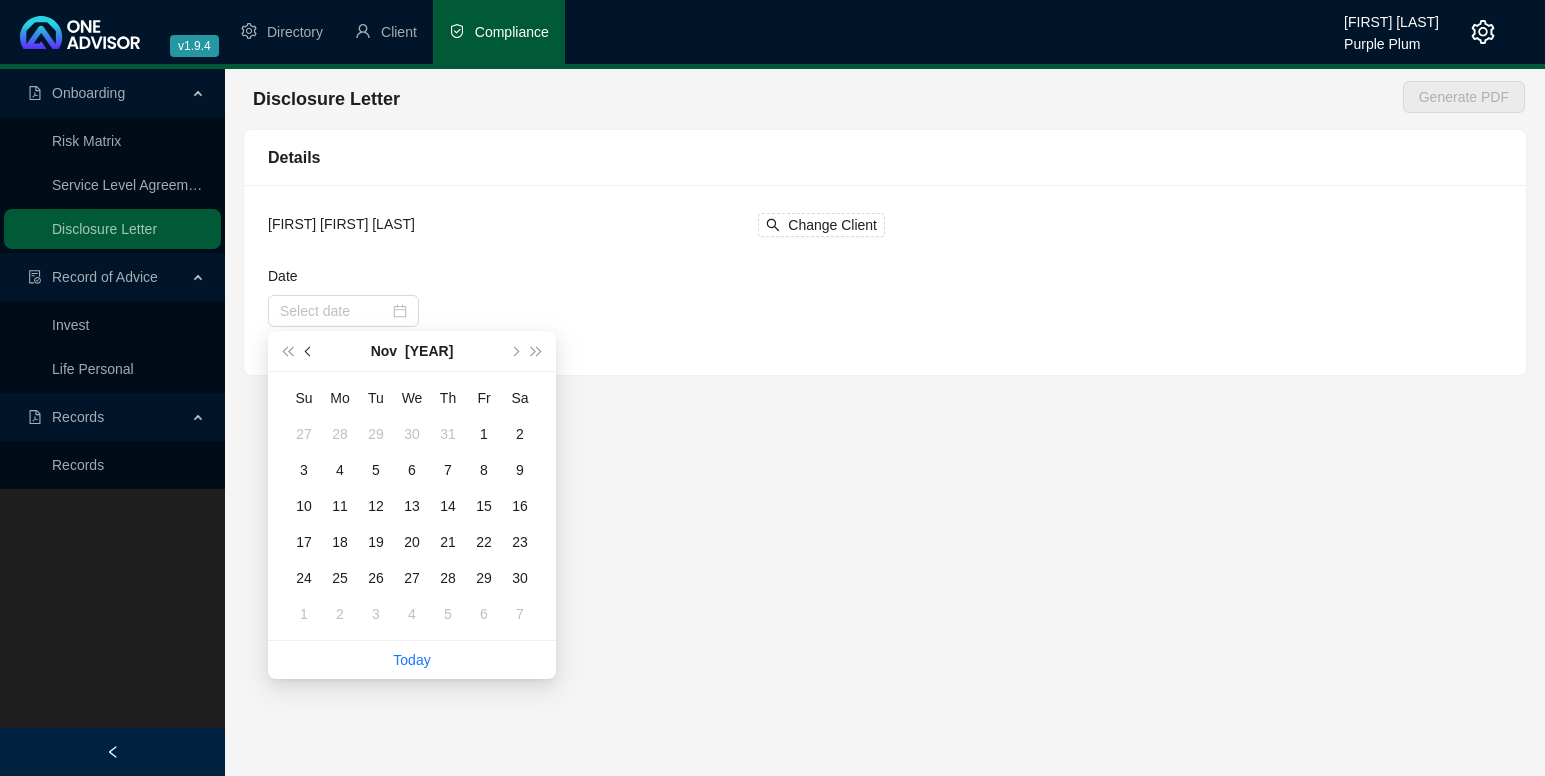 click at bounding box center [310, 351] 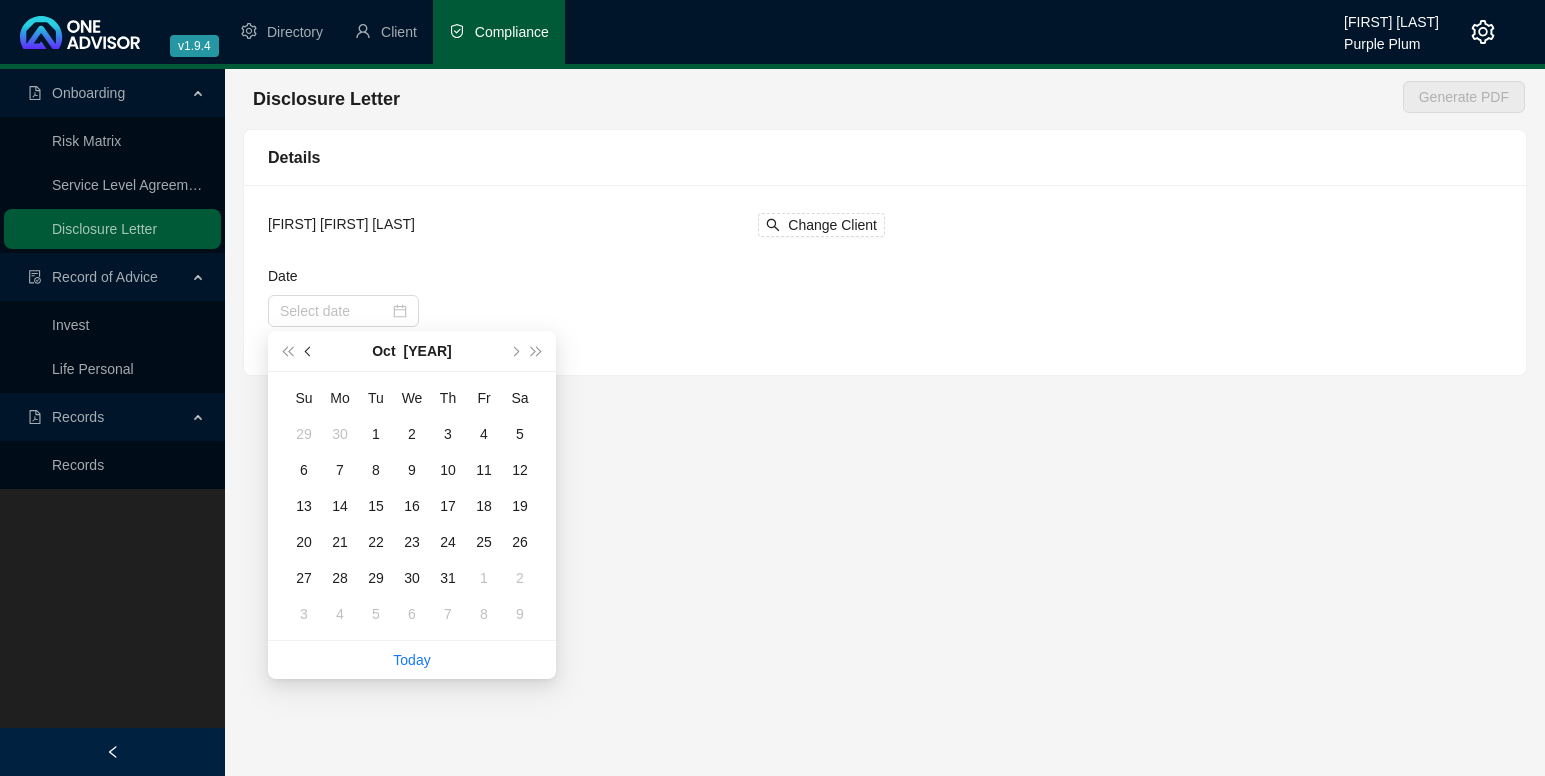 click at bounding box center (310, 351) 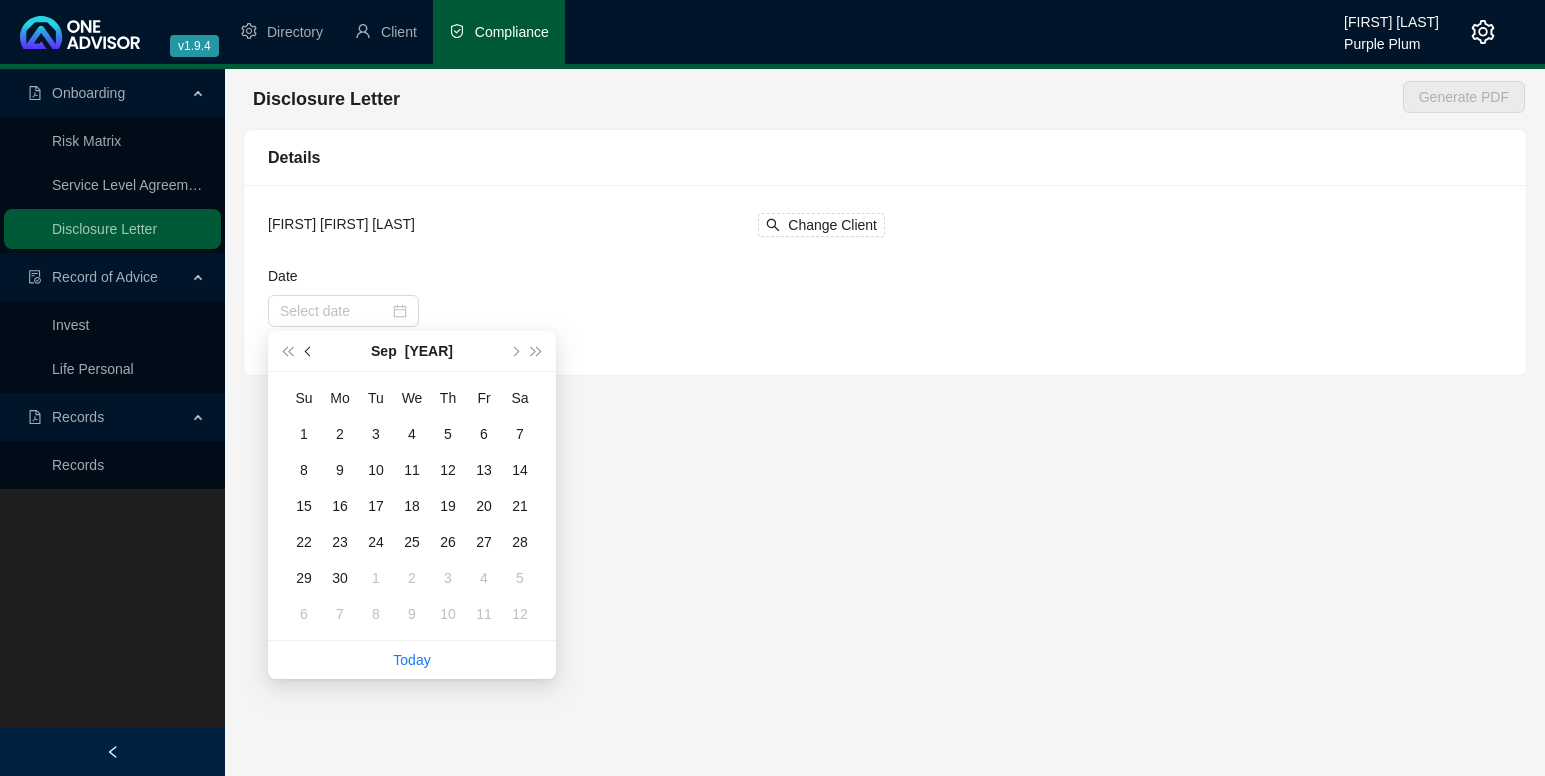 click at bounding box center (310, 351) 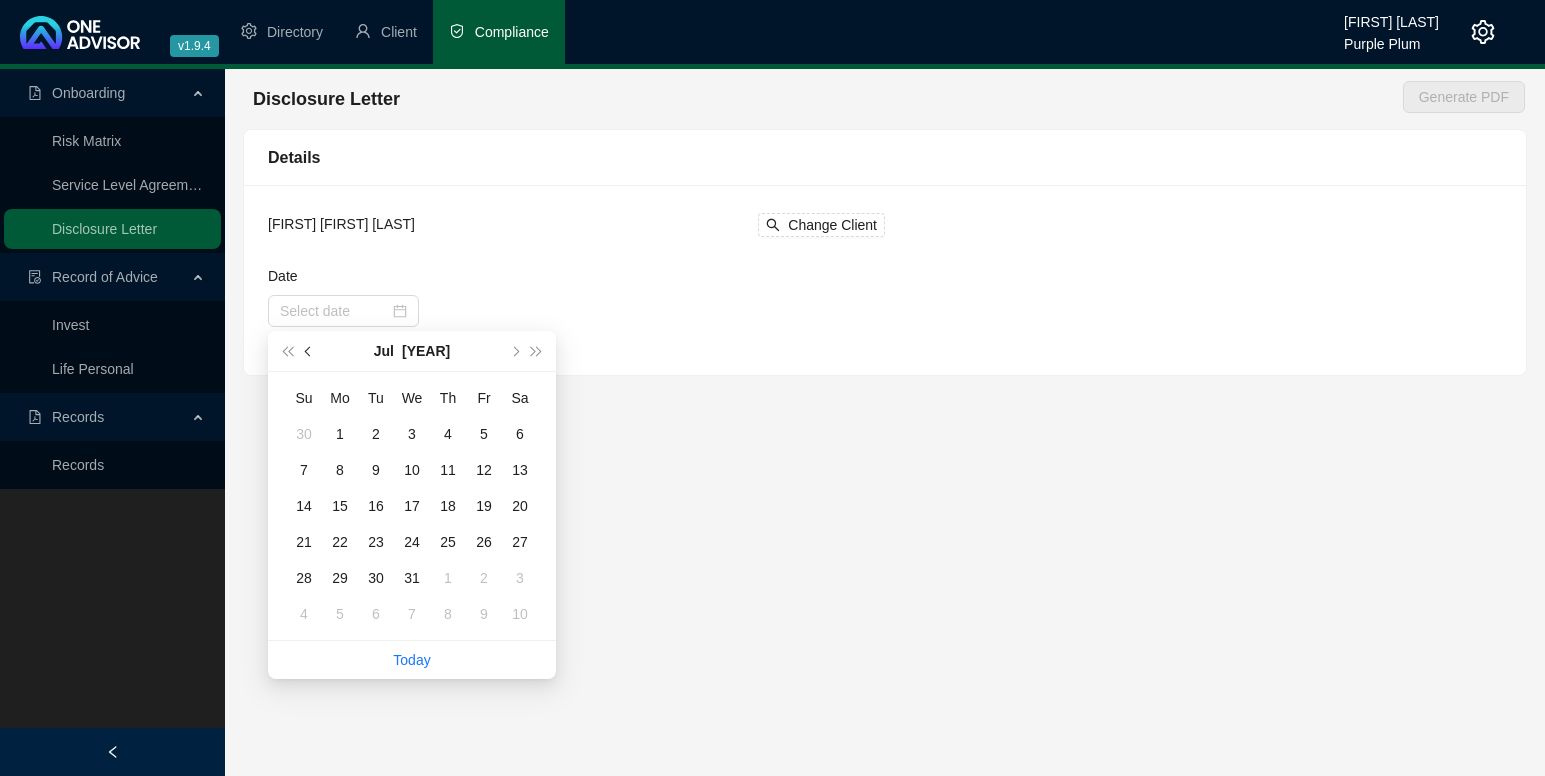 click at bounding box center [310, 351] 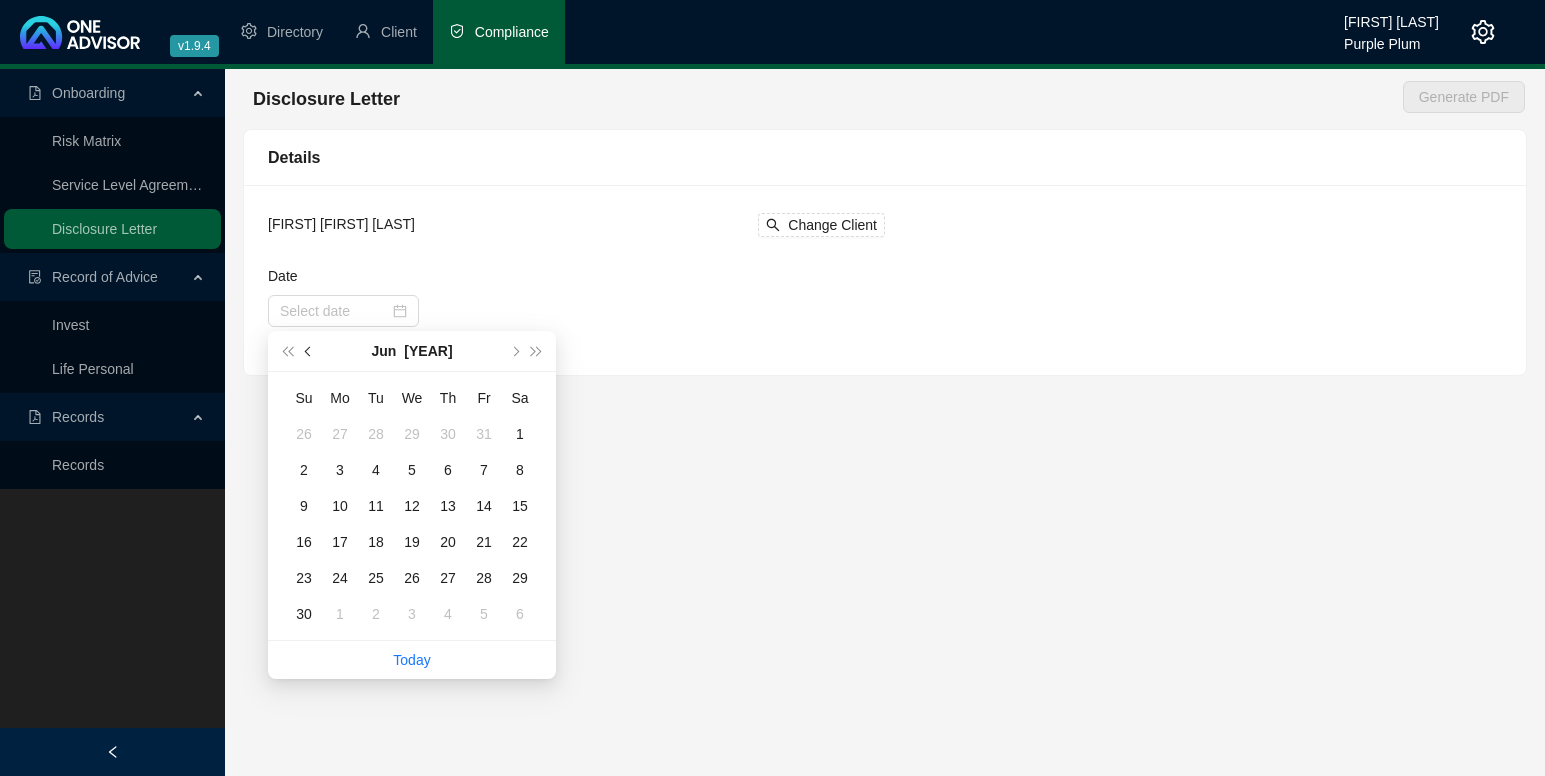 click at bounding box center [310, 351] 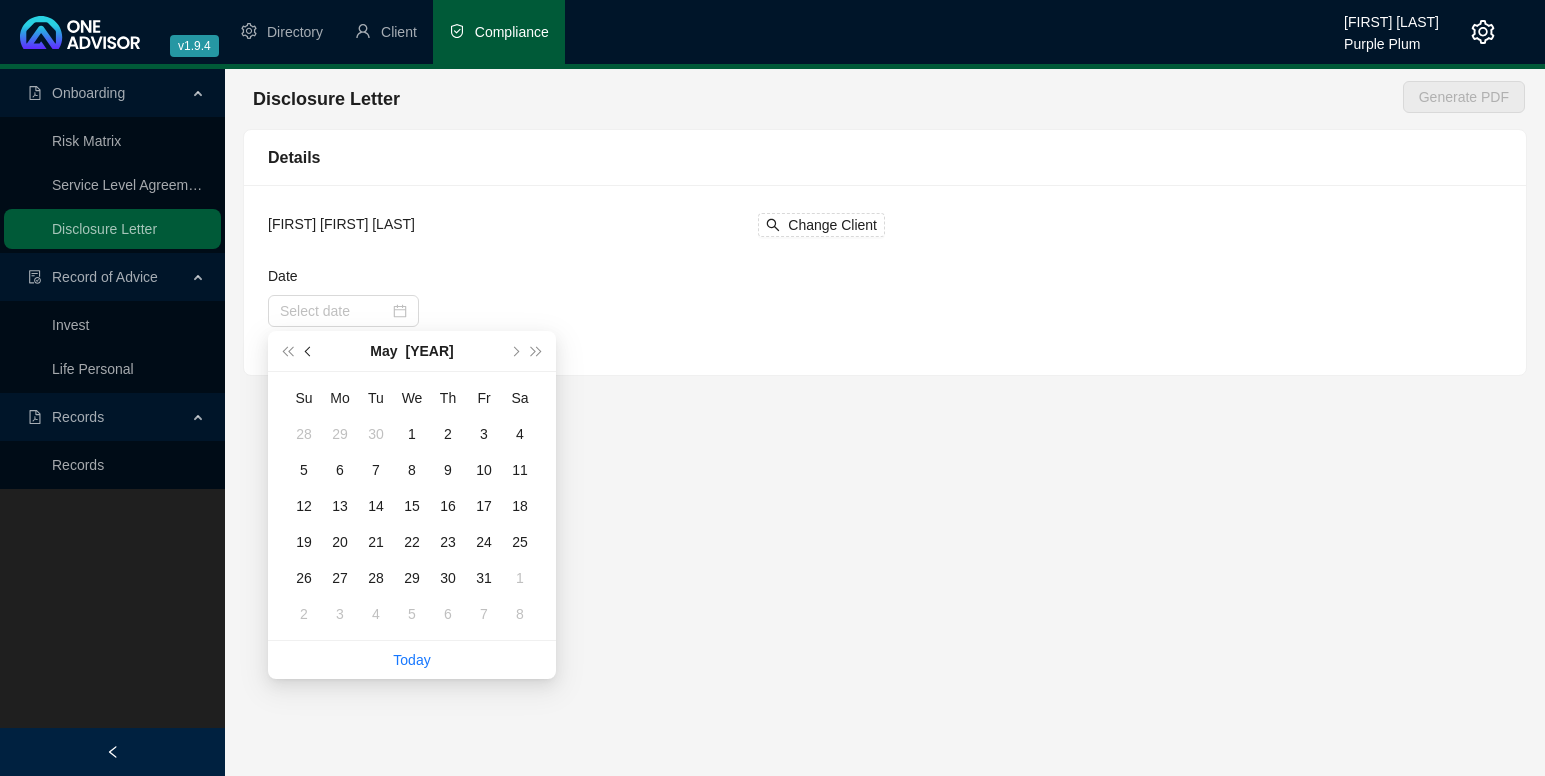 click at bounding box center (310, 351) 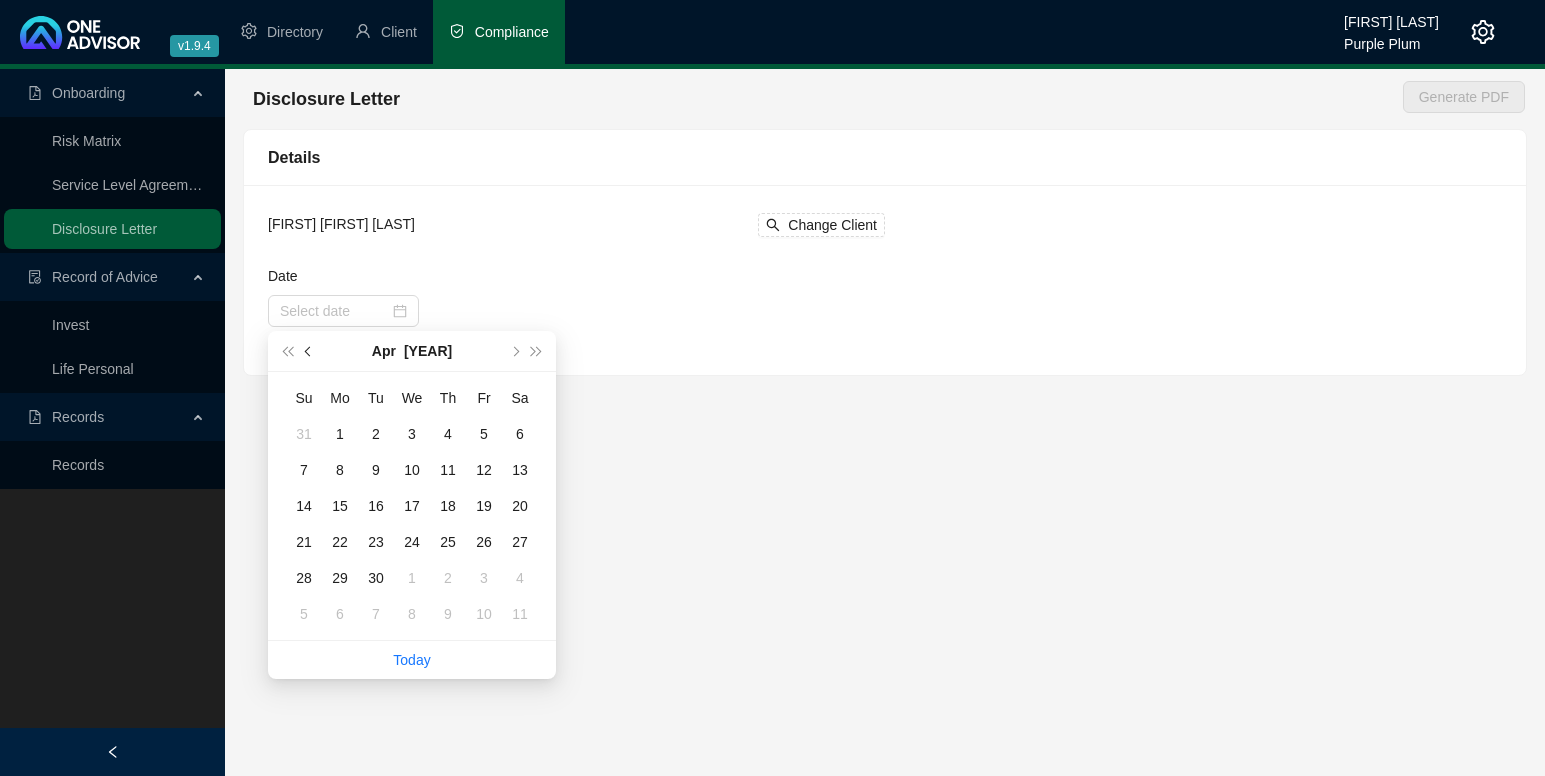 click at bounding box center (310, 351) 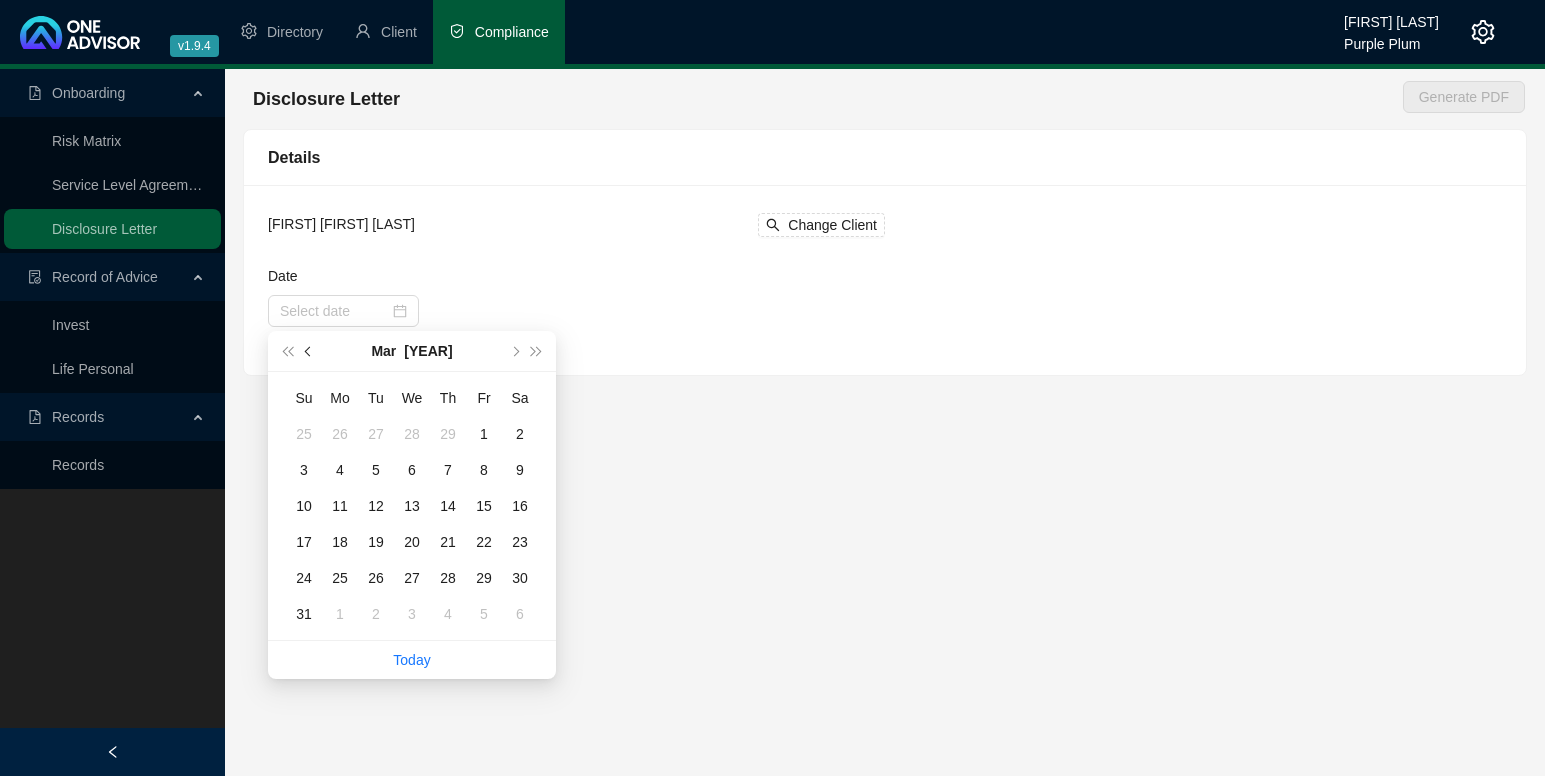 click at bounding box center (310, 351) 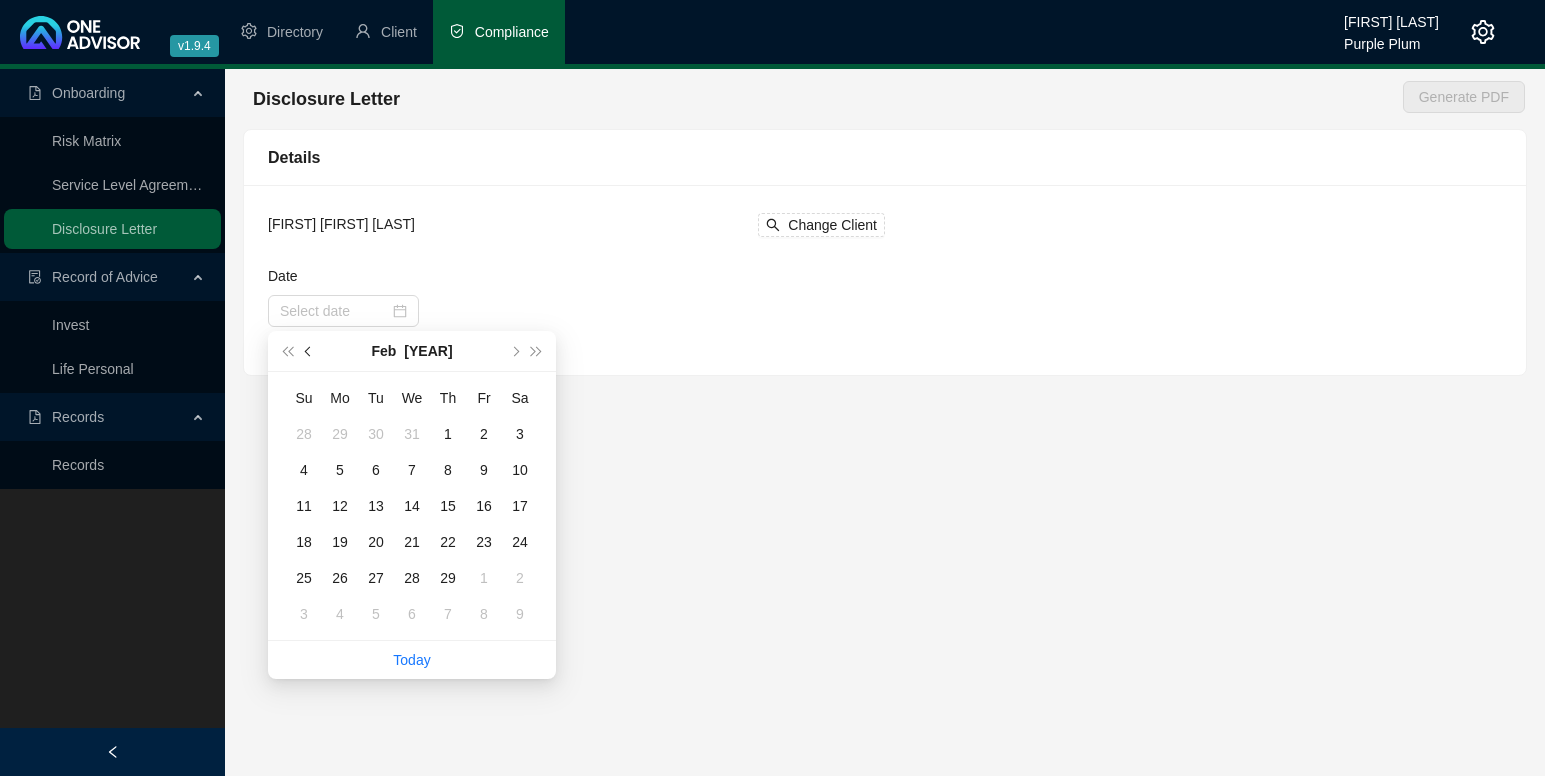 click at bounding box center [310, 351] 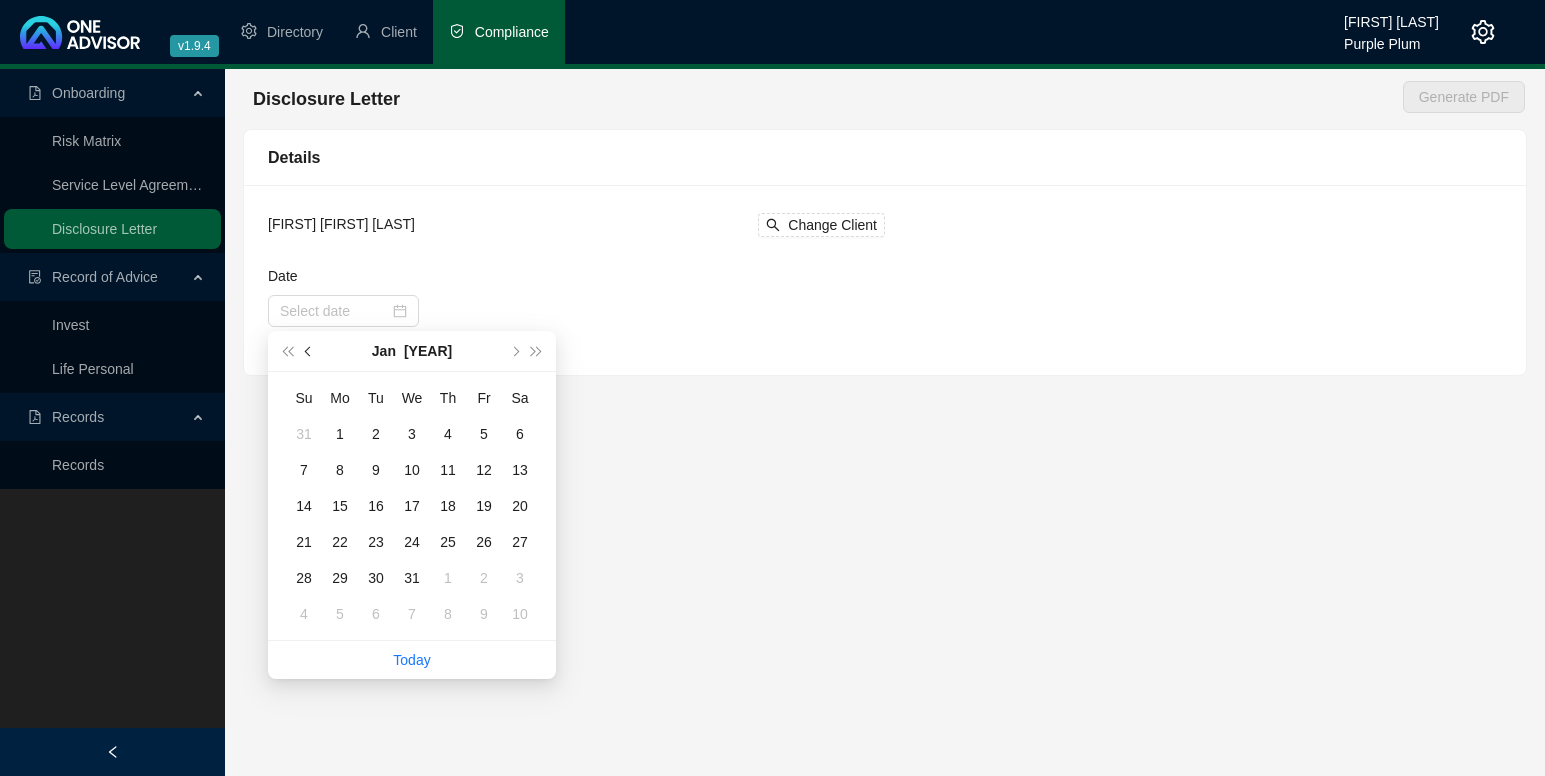 click at bounding box center [310, 351] 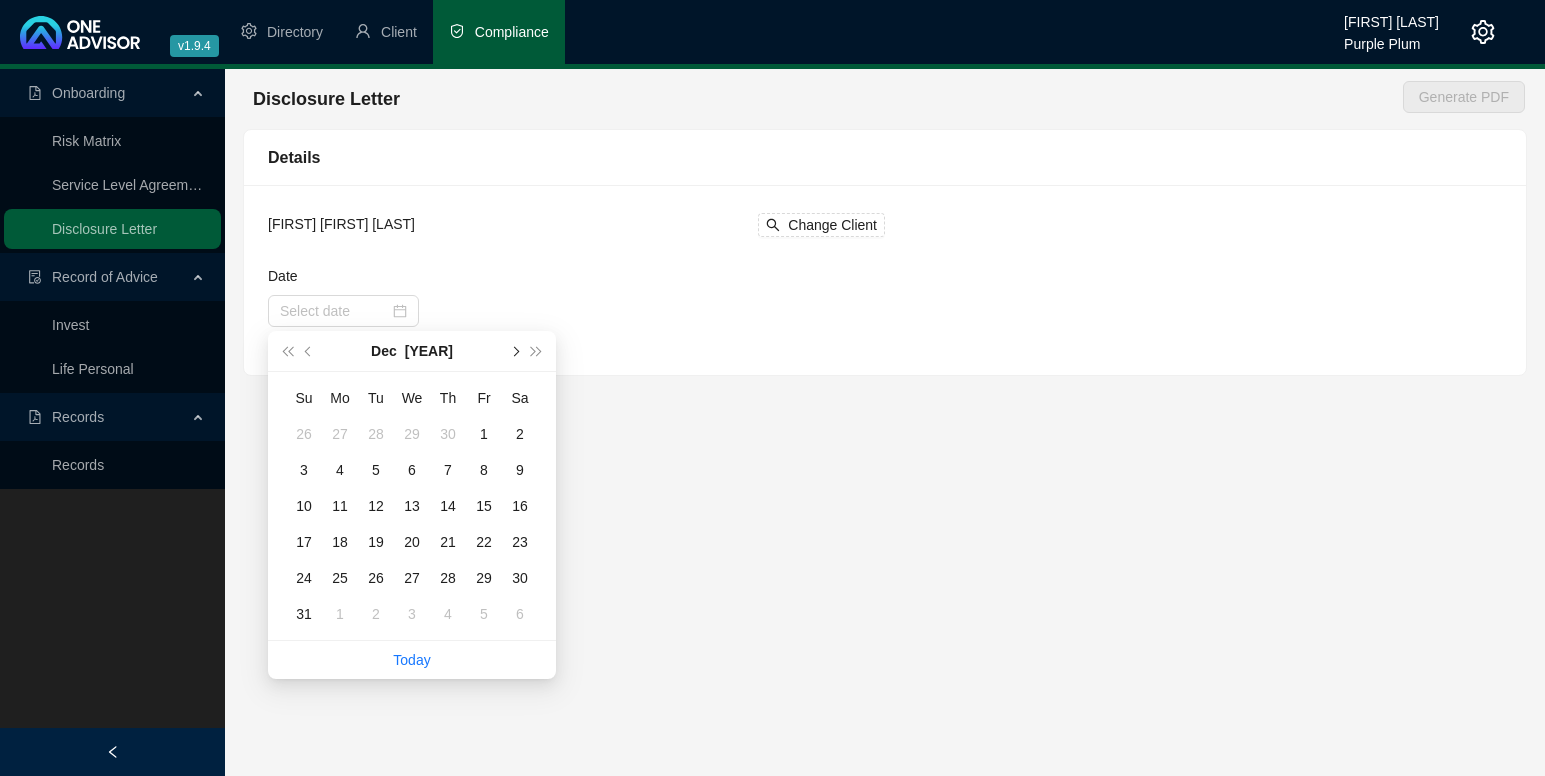 click at bounding box center [514, 351] 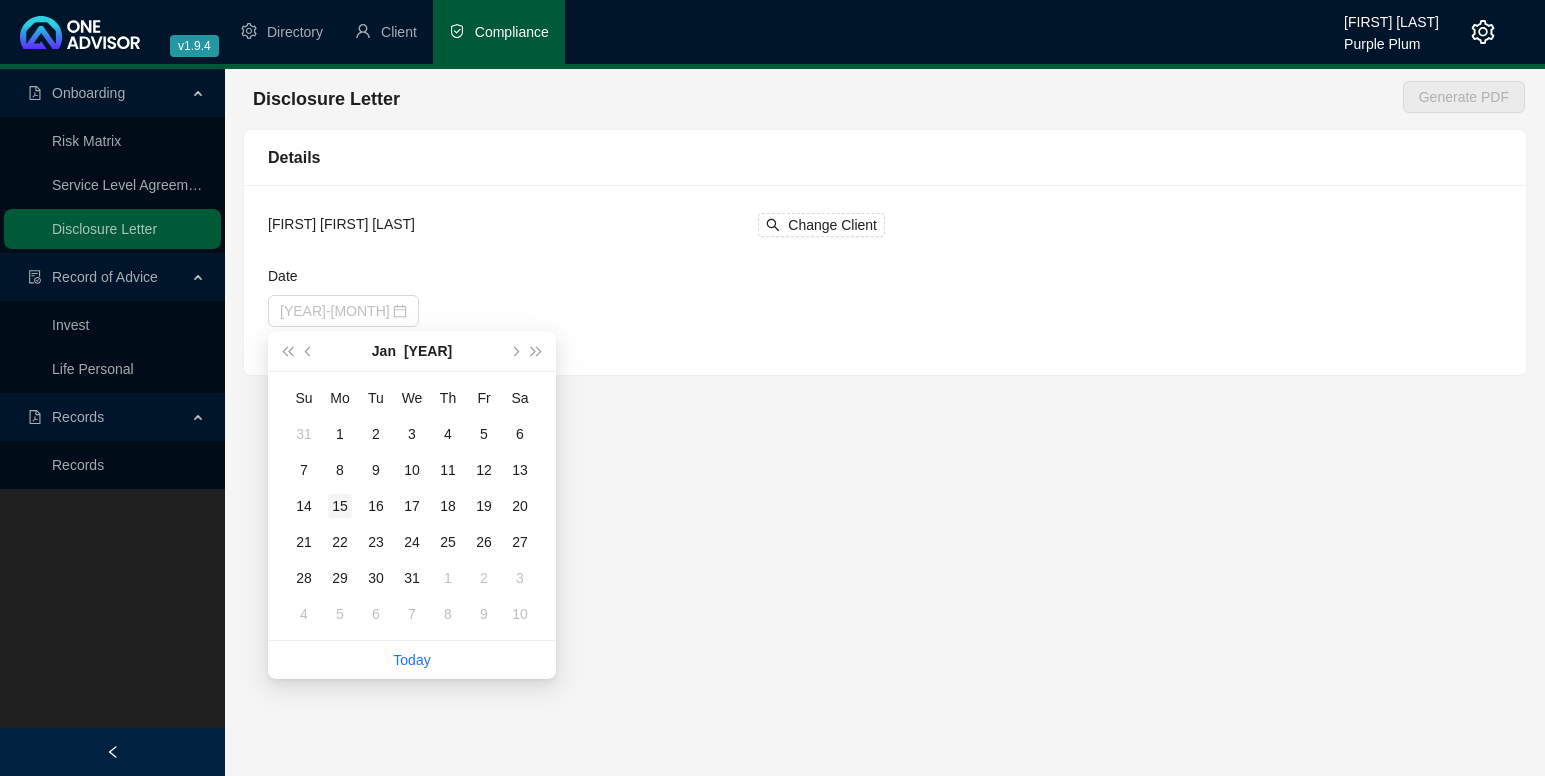 click on "15" at bounding box center (340, 506) 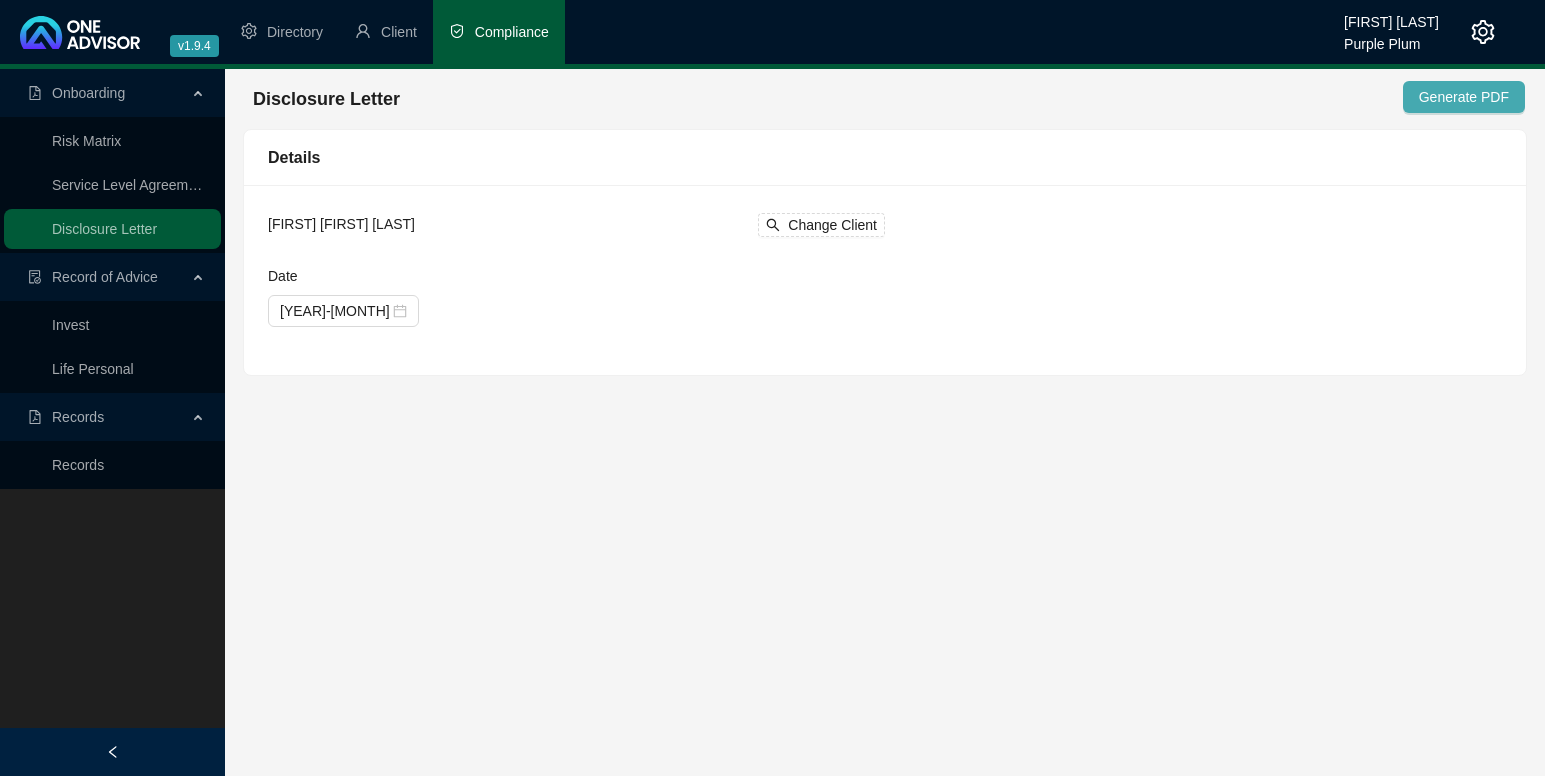 click on "Generate PDF" at bounding box center [1464, 97] 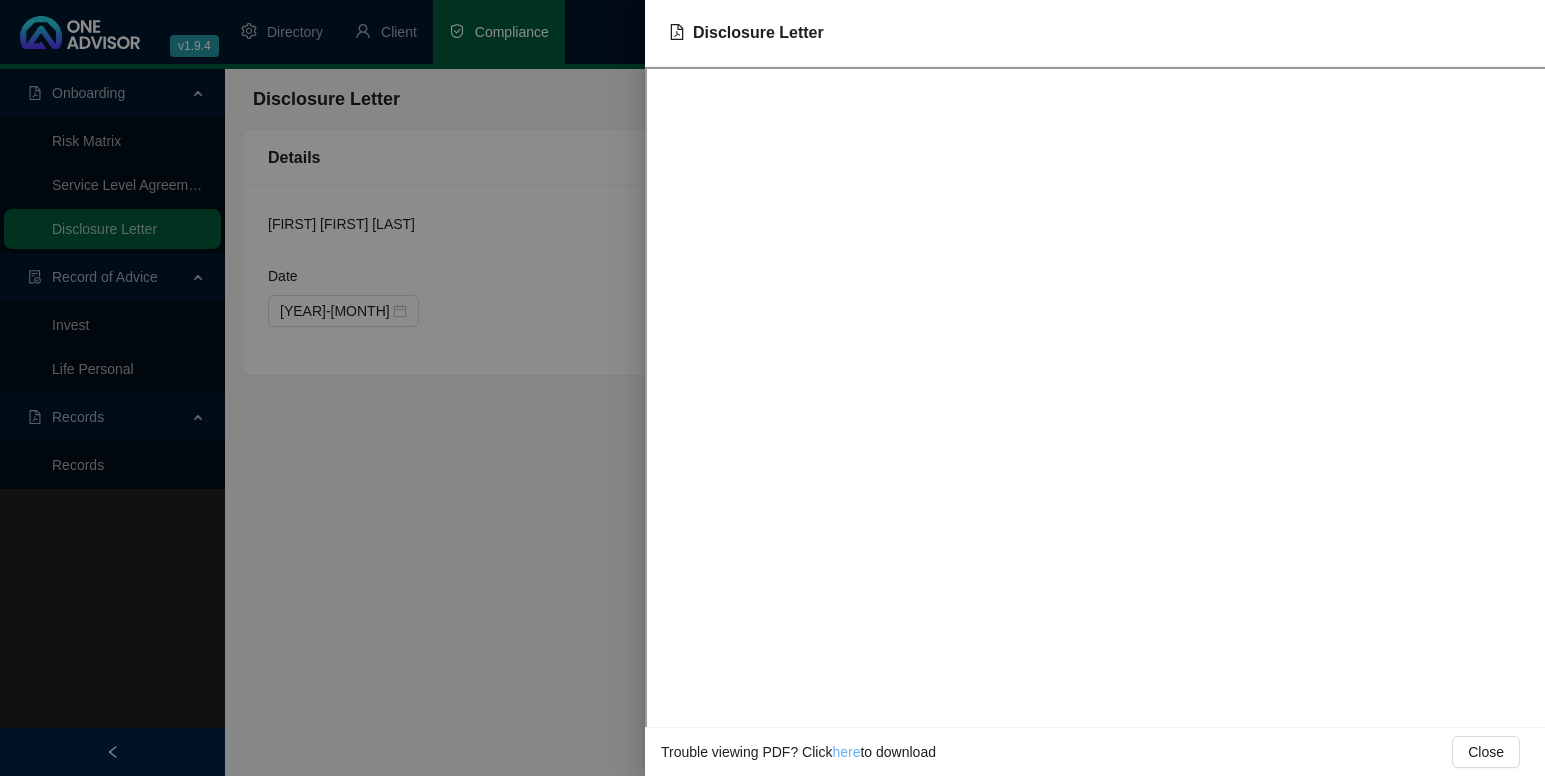 click on "here" at bounding box center (846, 752) 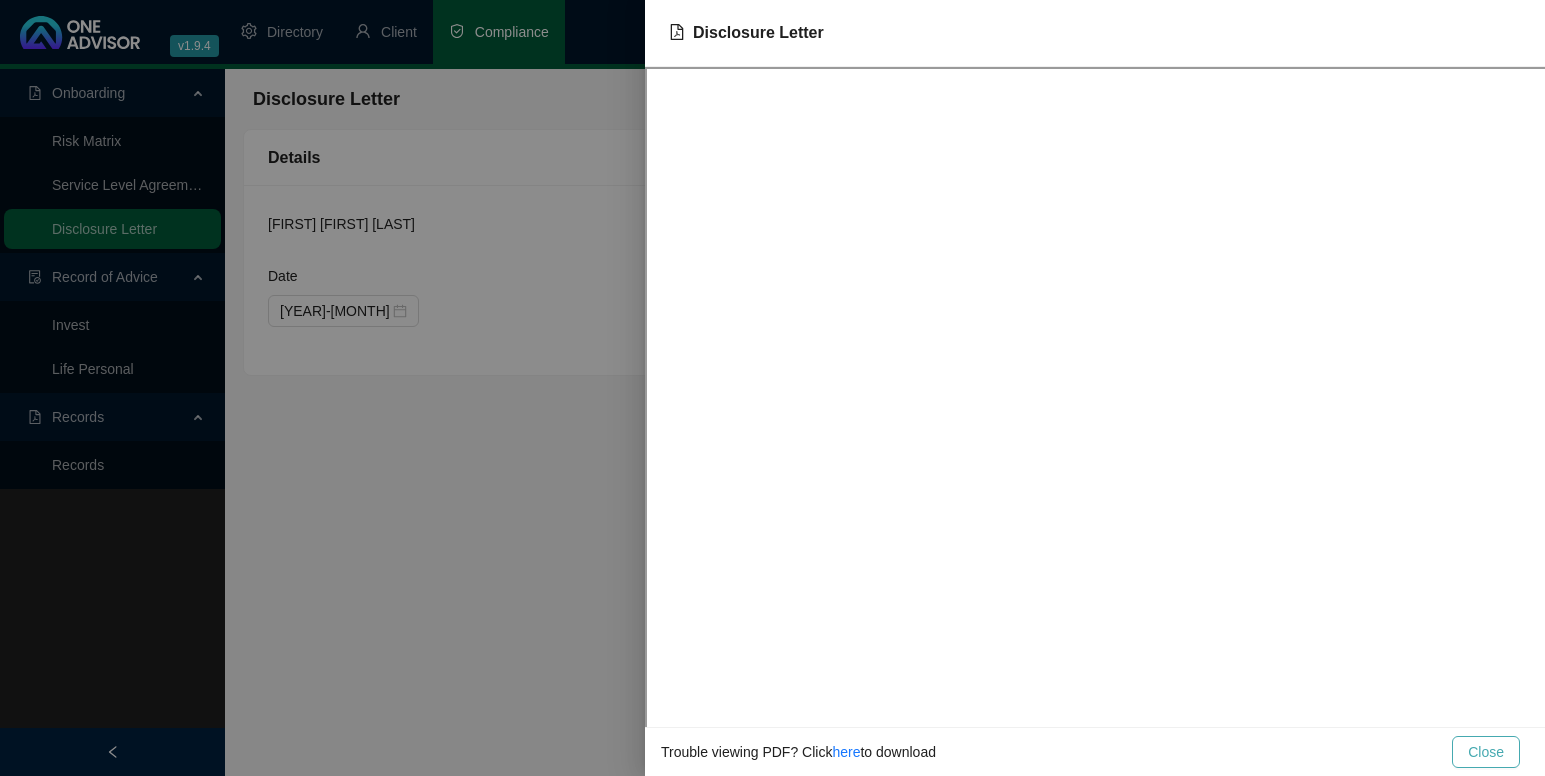 click on "Close" at bounding box center [1486, 752] 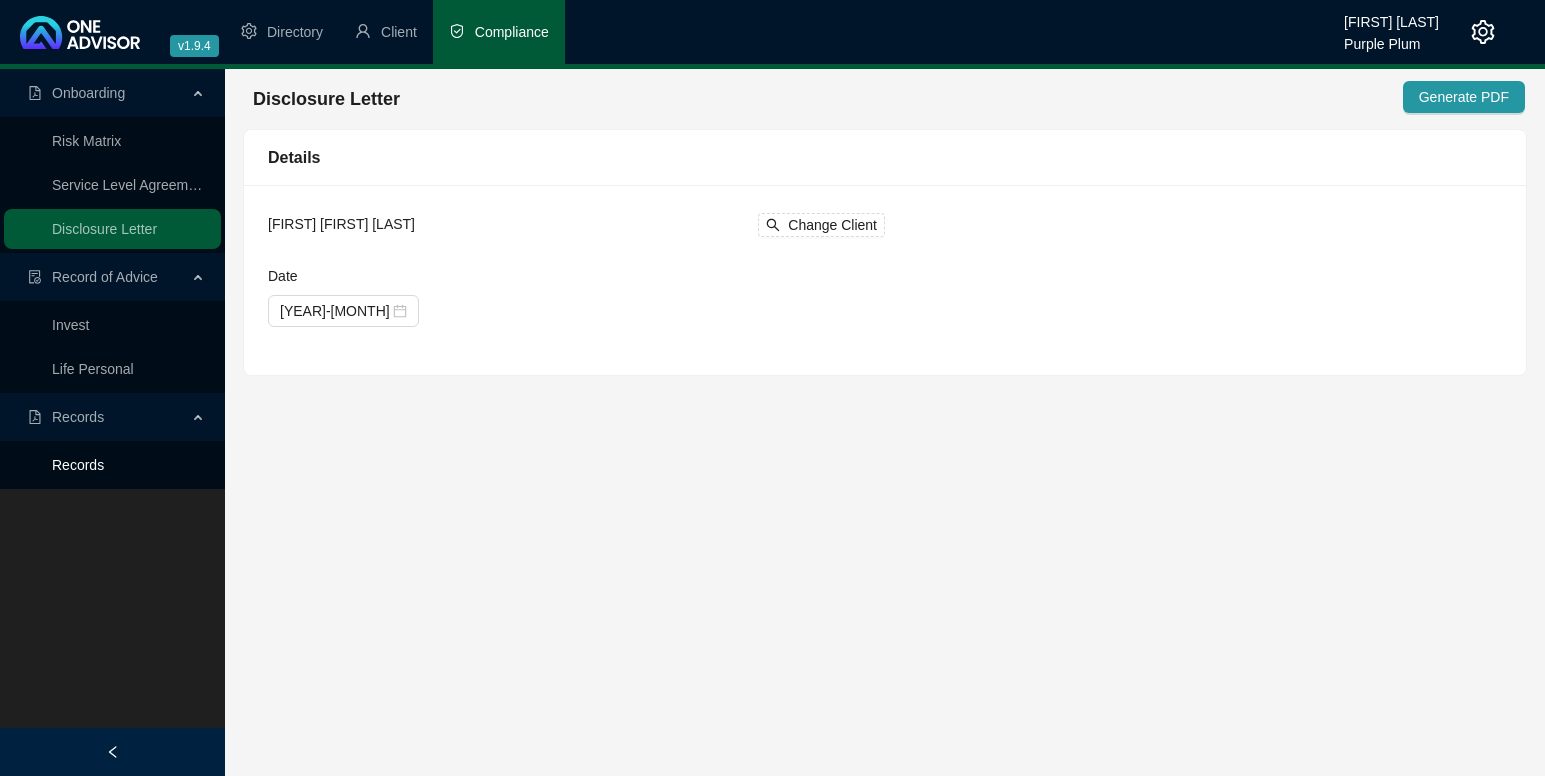 click on "Records" at bounding box center (78, 465) 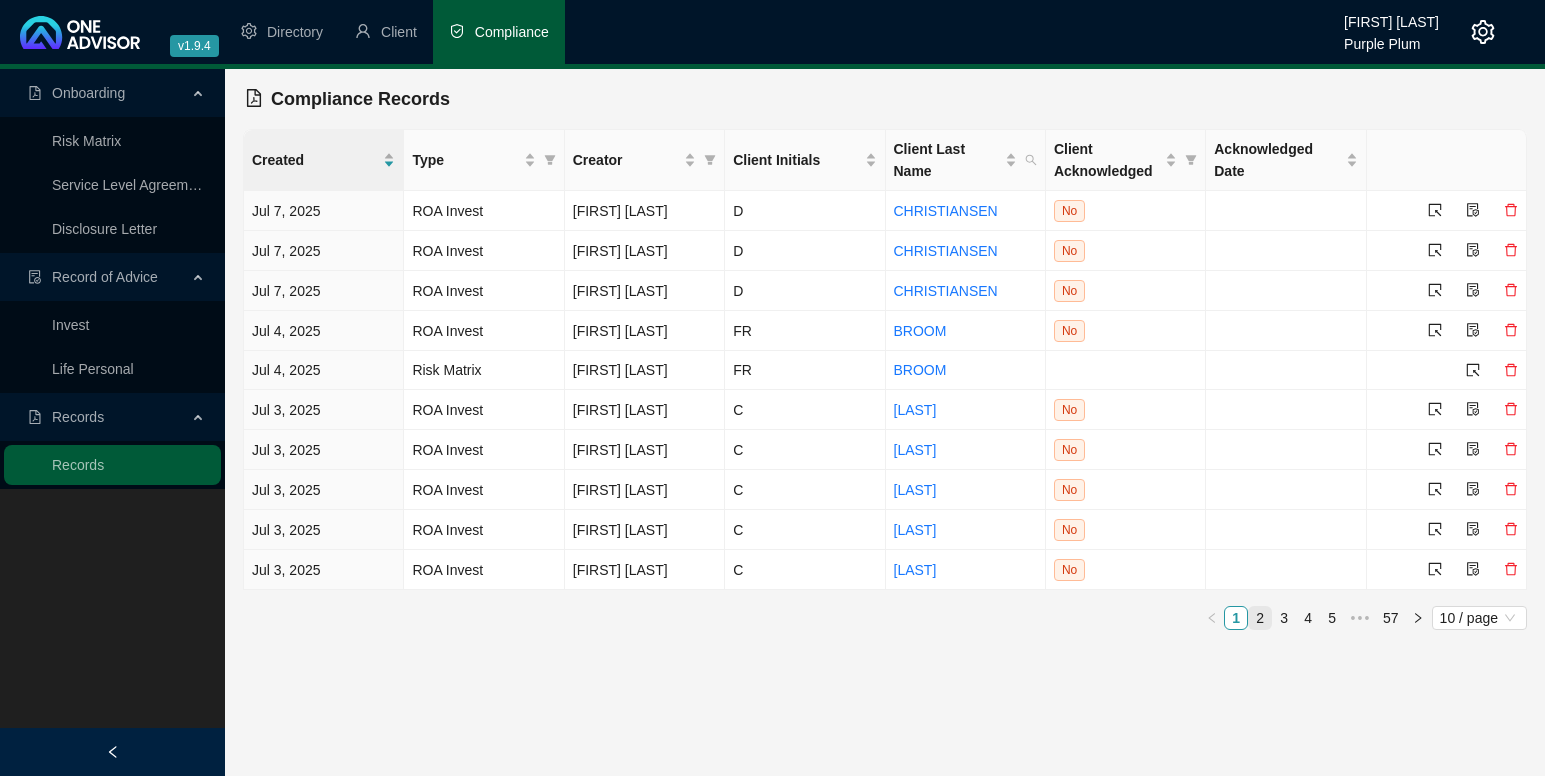 click on "2" at bounding box center [1260, 618] 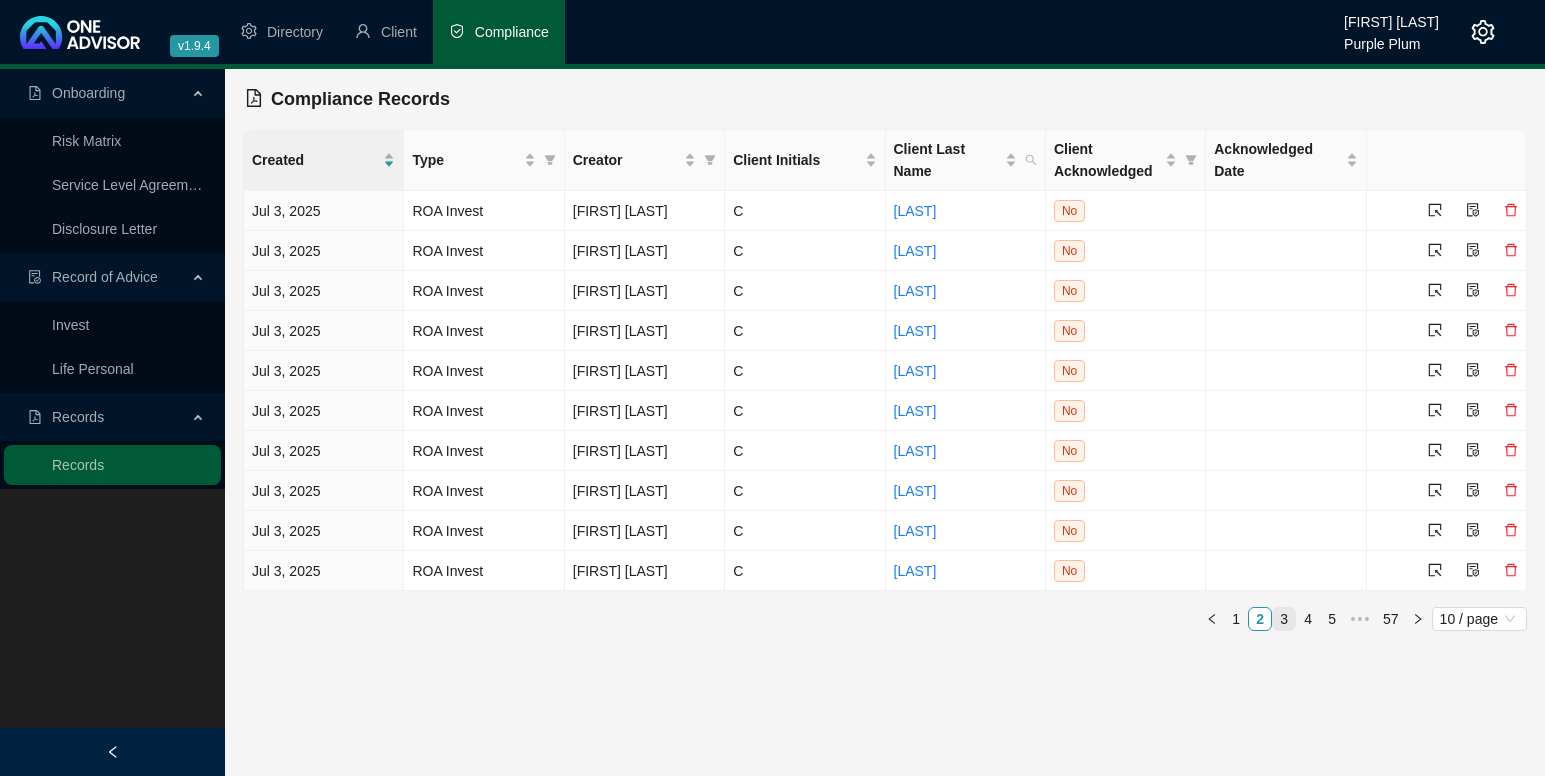 click on "3" at bounding box center [1284, 619] 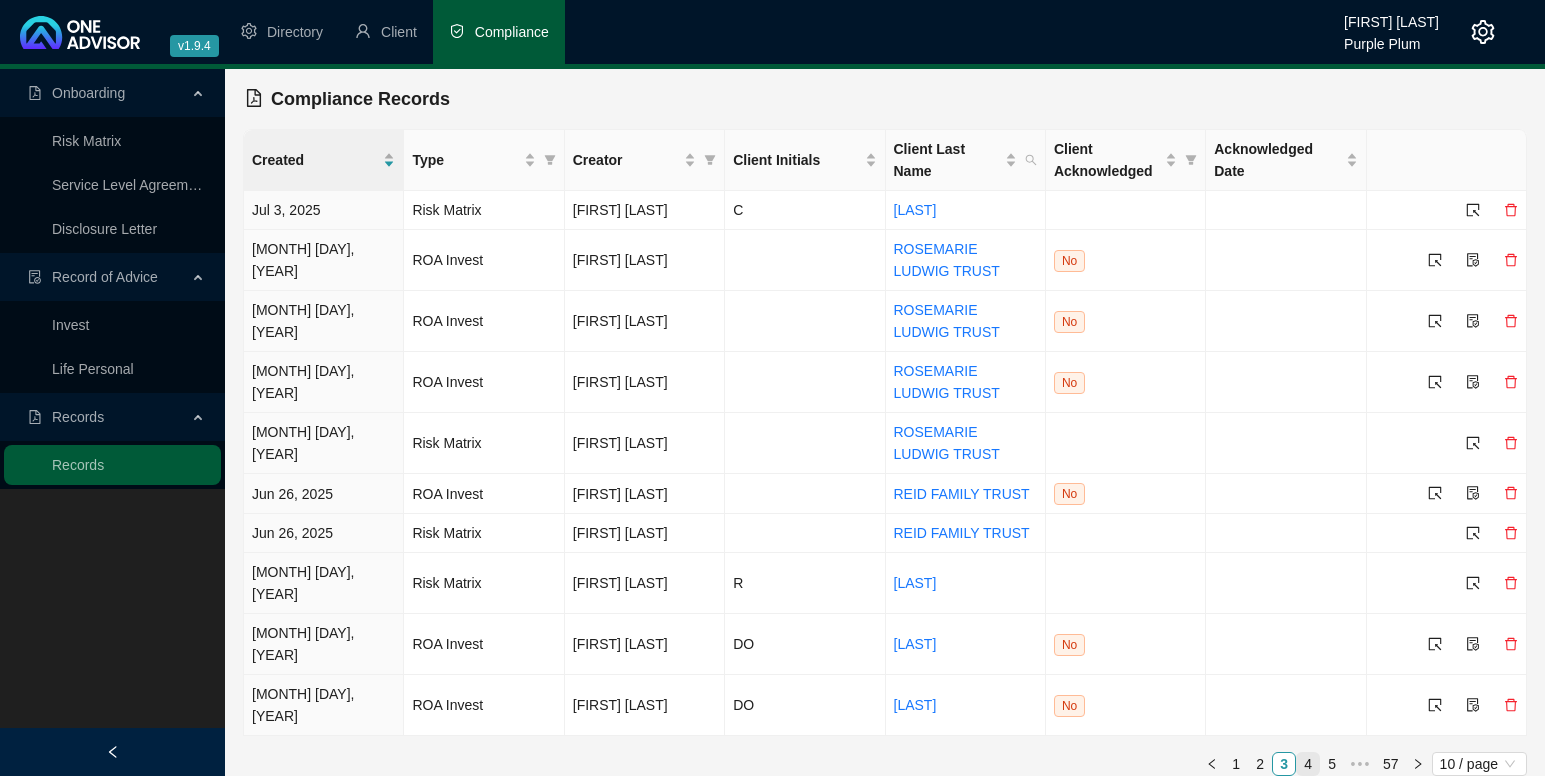 click on "4" at bounding box center (1308, 764) 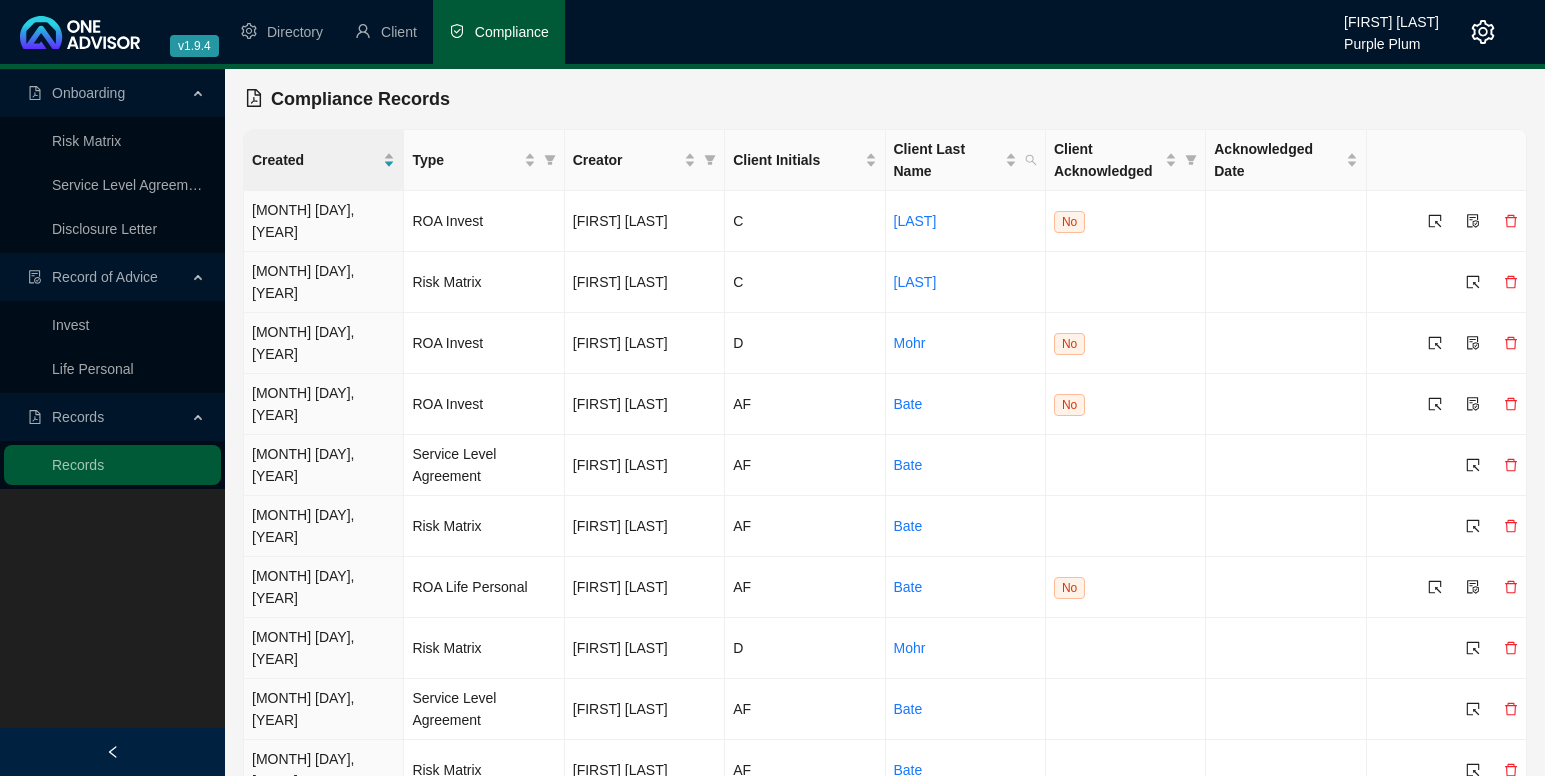 click on "5" at bounding box center (1308, 829) 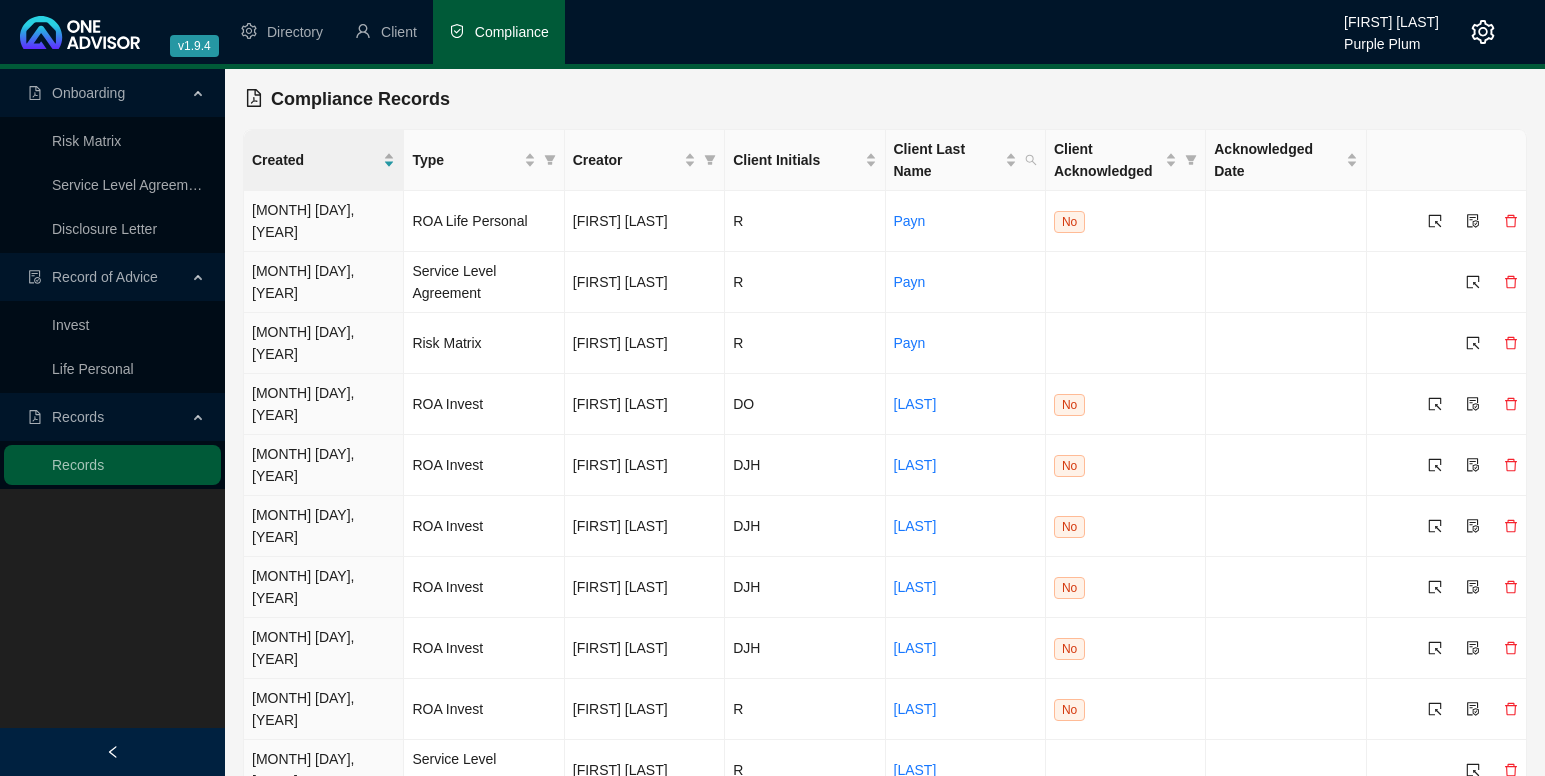 click on "6" at bounding box center [1308, 829] 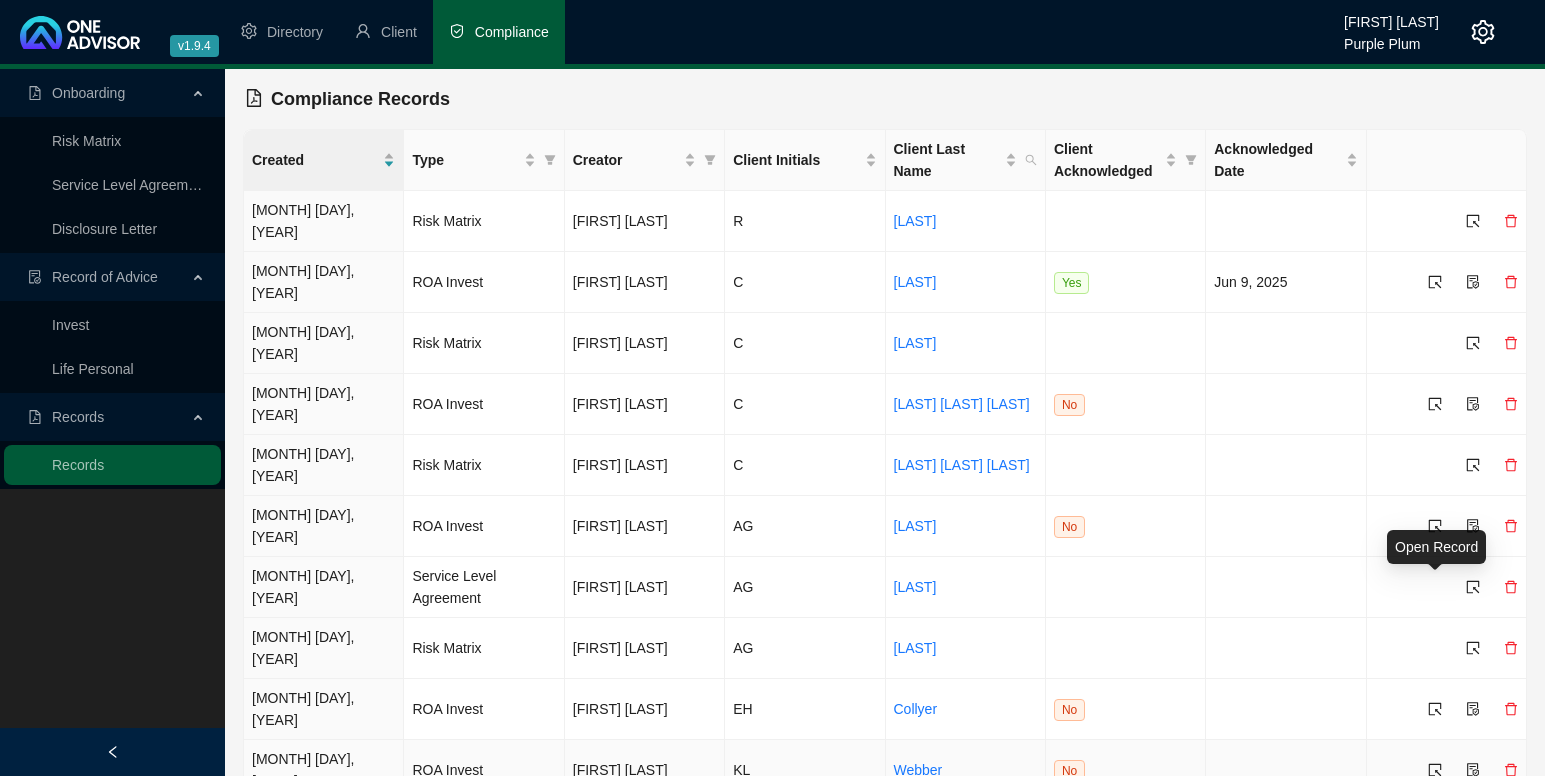 click at bounding box center [1435, 770] 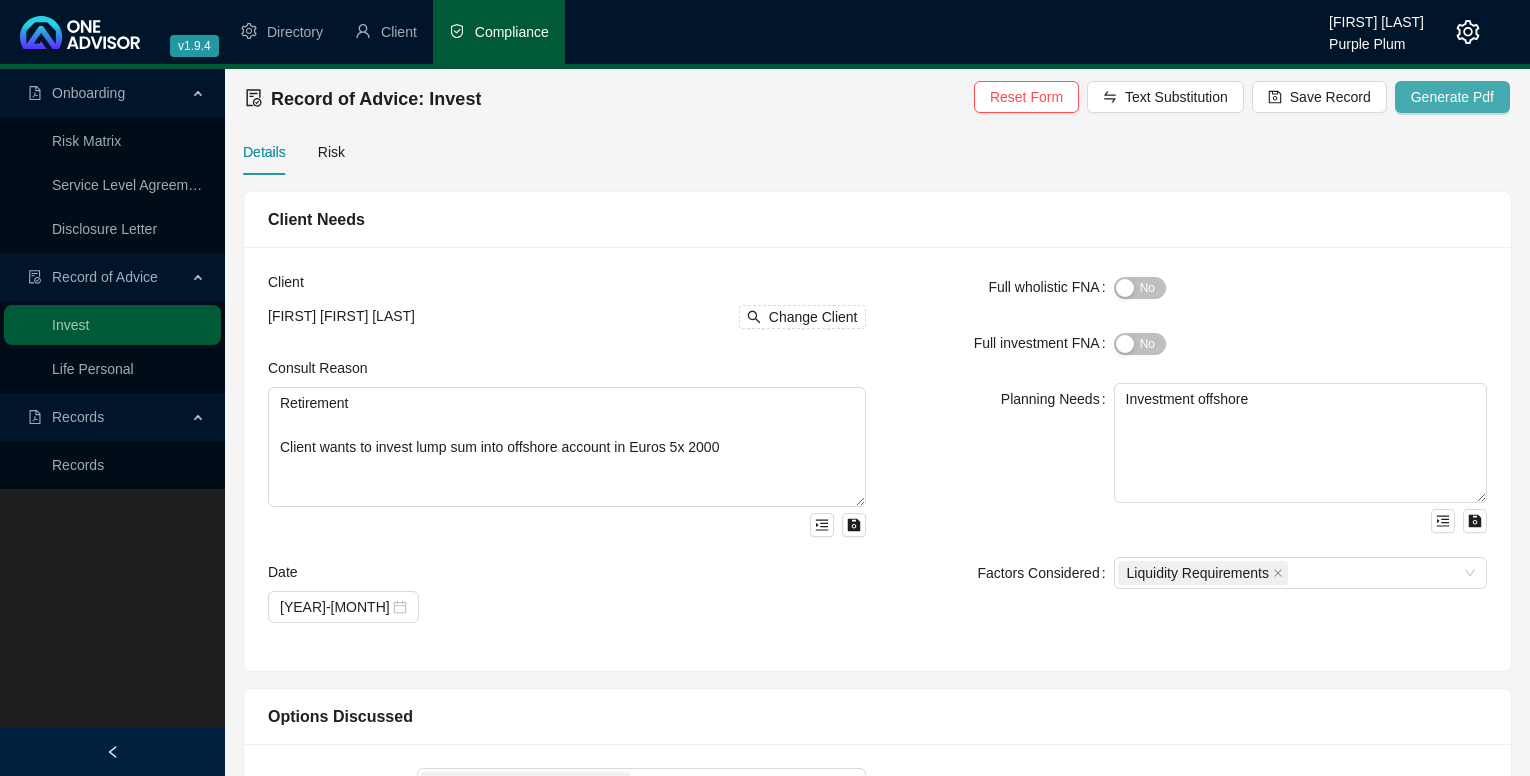 click on "Generate Pdf" at bounding box center (1452, 97) 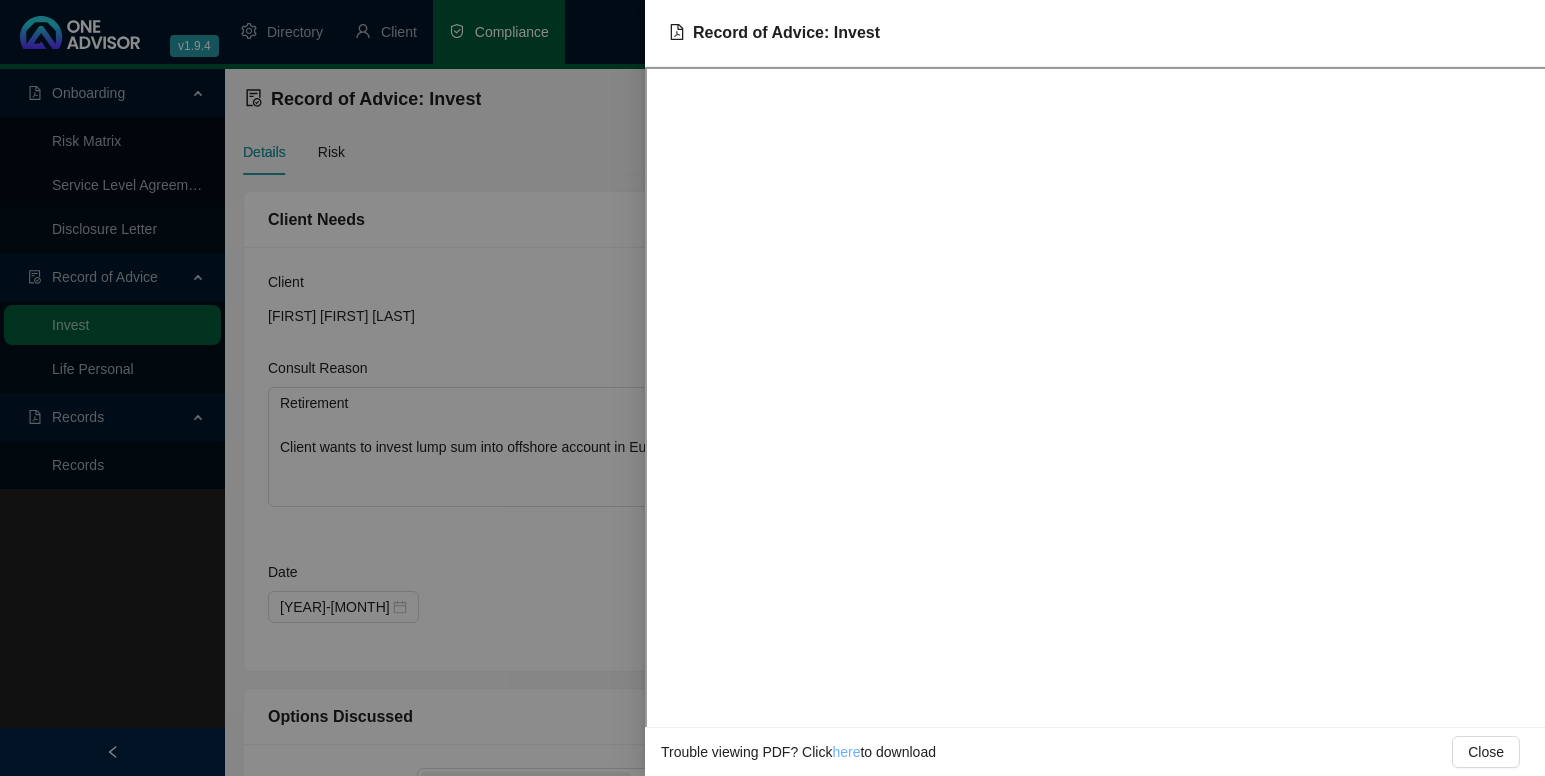 click on "here" at bounding box center (846, 752) 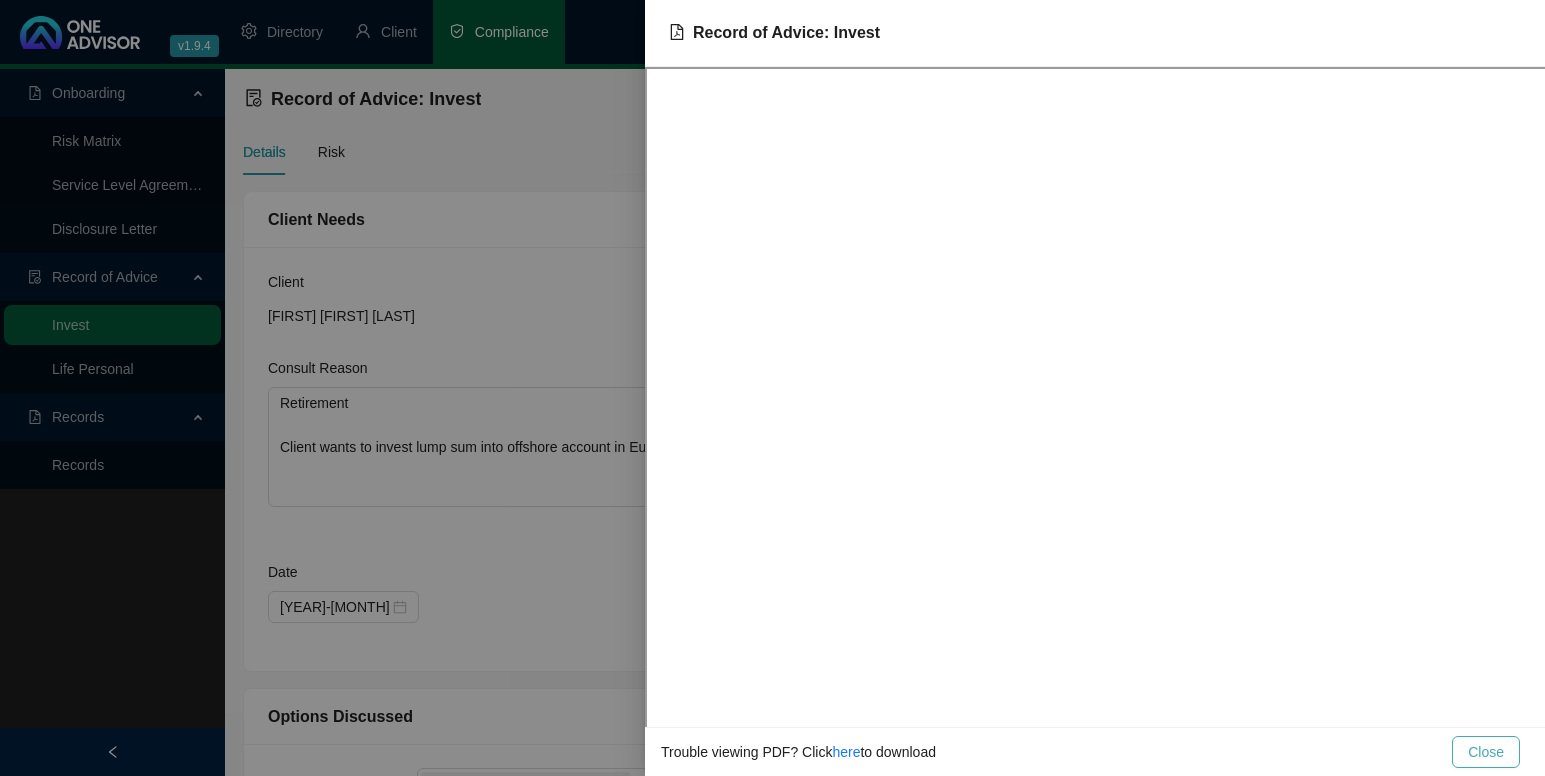 click on "Close" at bounding box center [1486, 752] 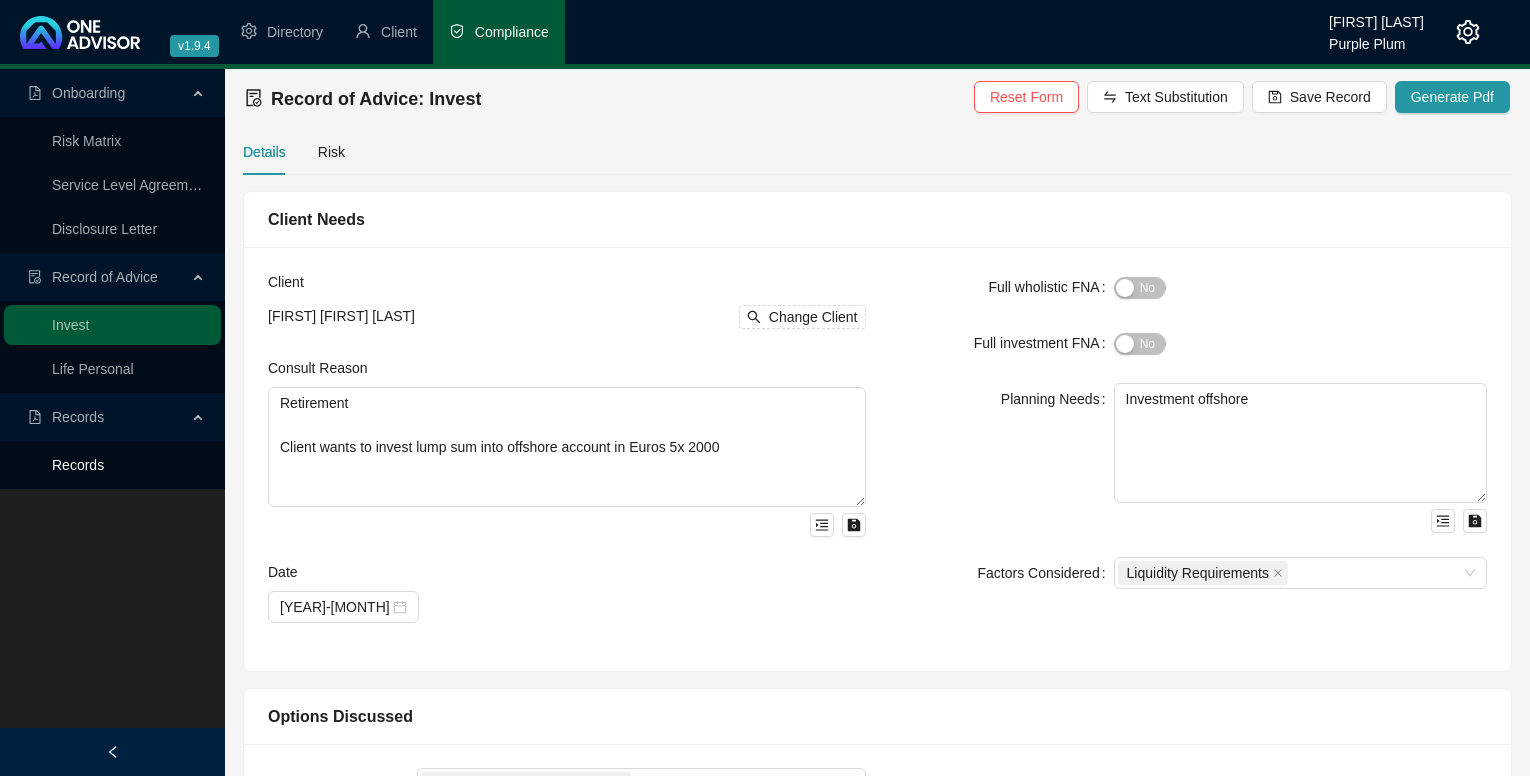 click on "Records" at bounding box center (78, 465) 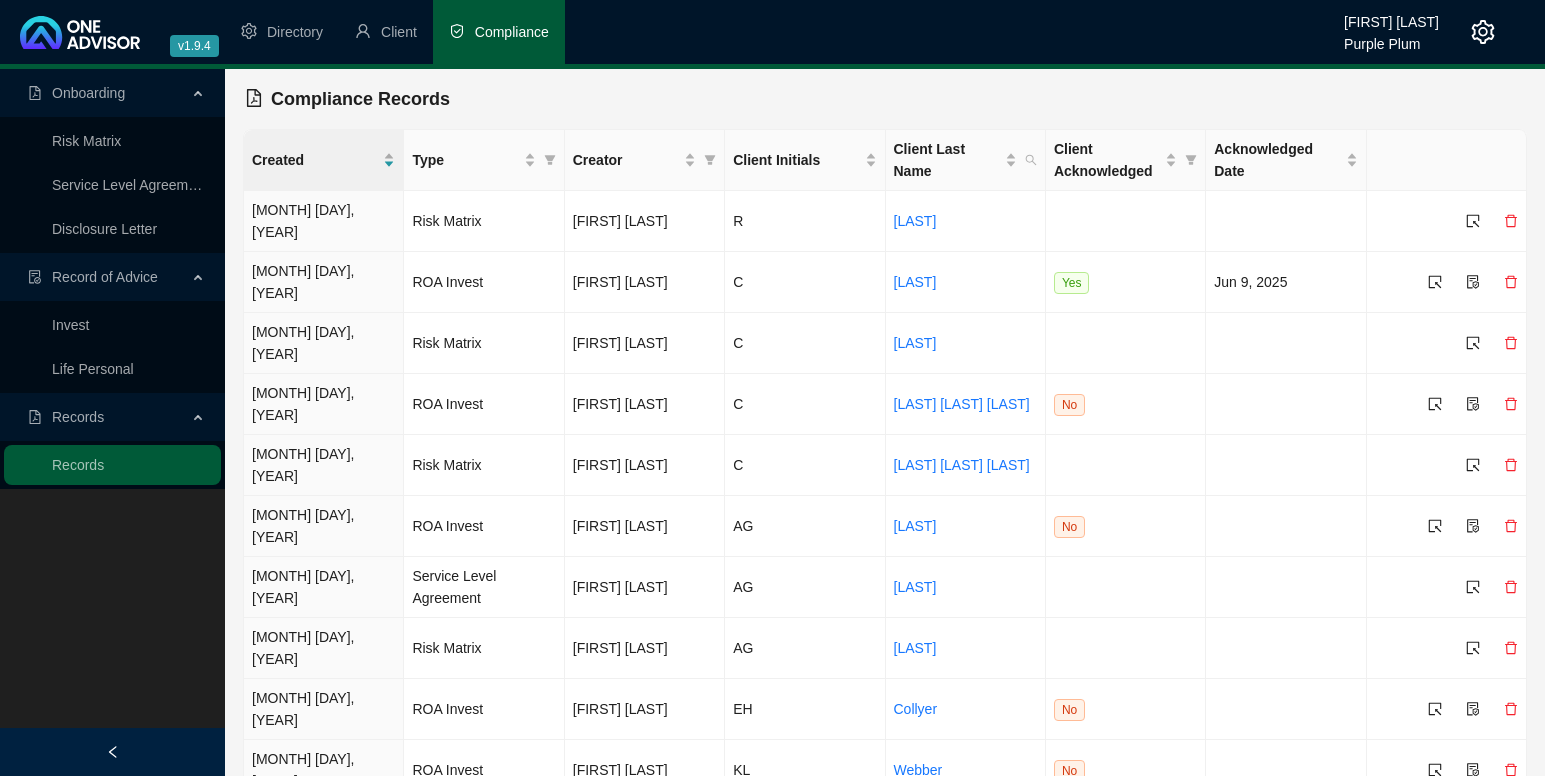 click on "7" at bounding box center (1308, 829) 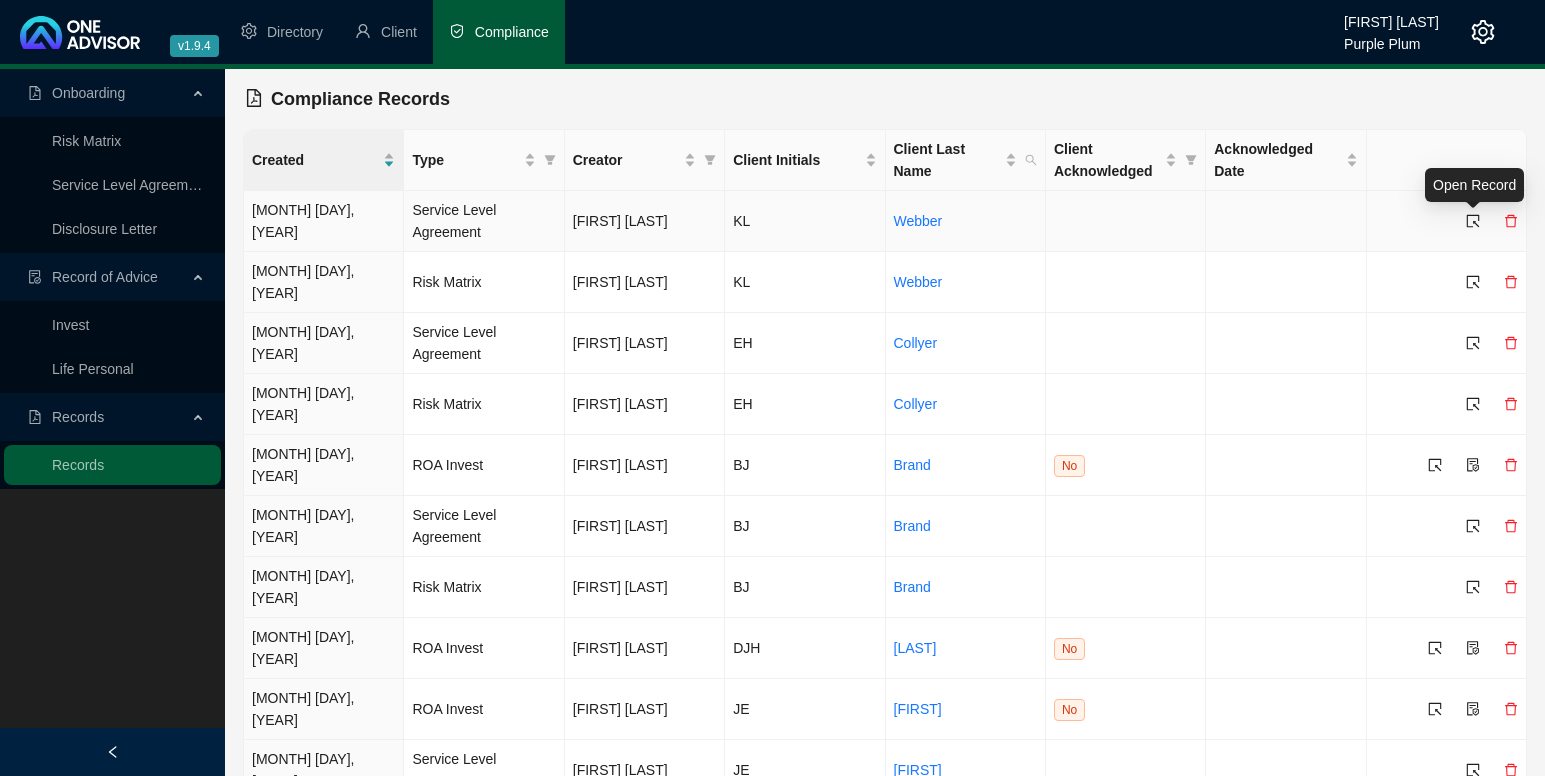 click at bounding box center [1473, 221] 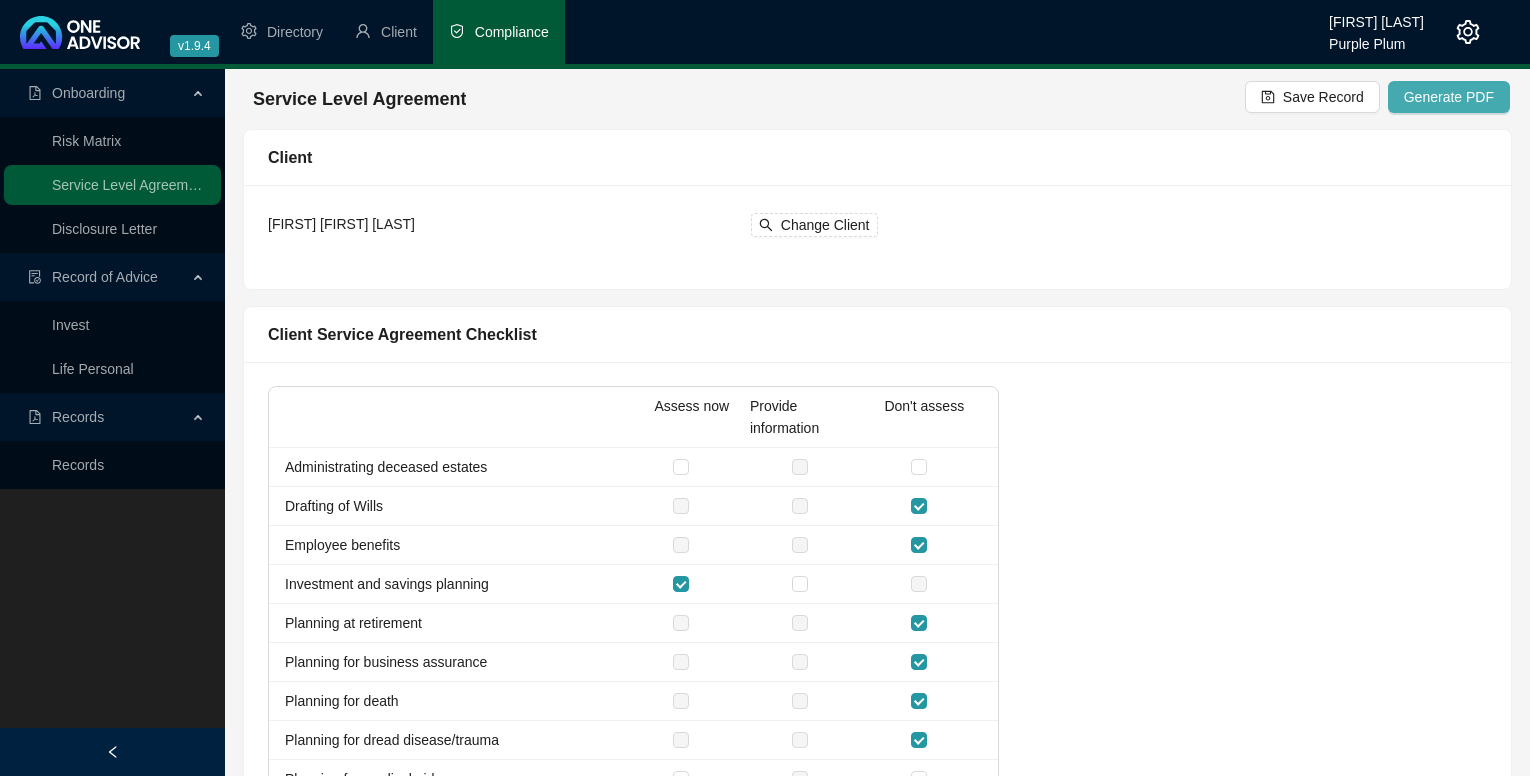 click on "Generate PDF" at bounding box center [1449, 97] 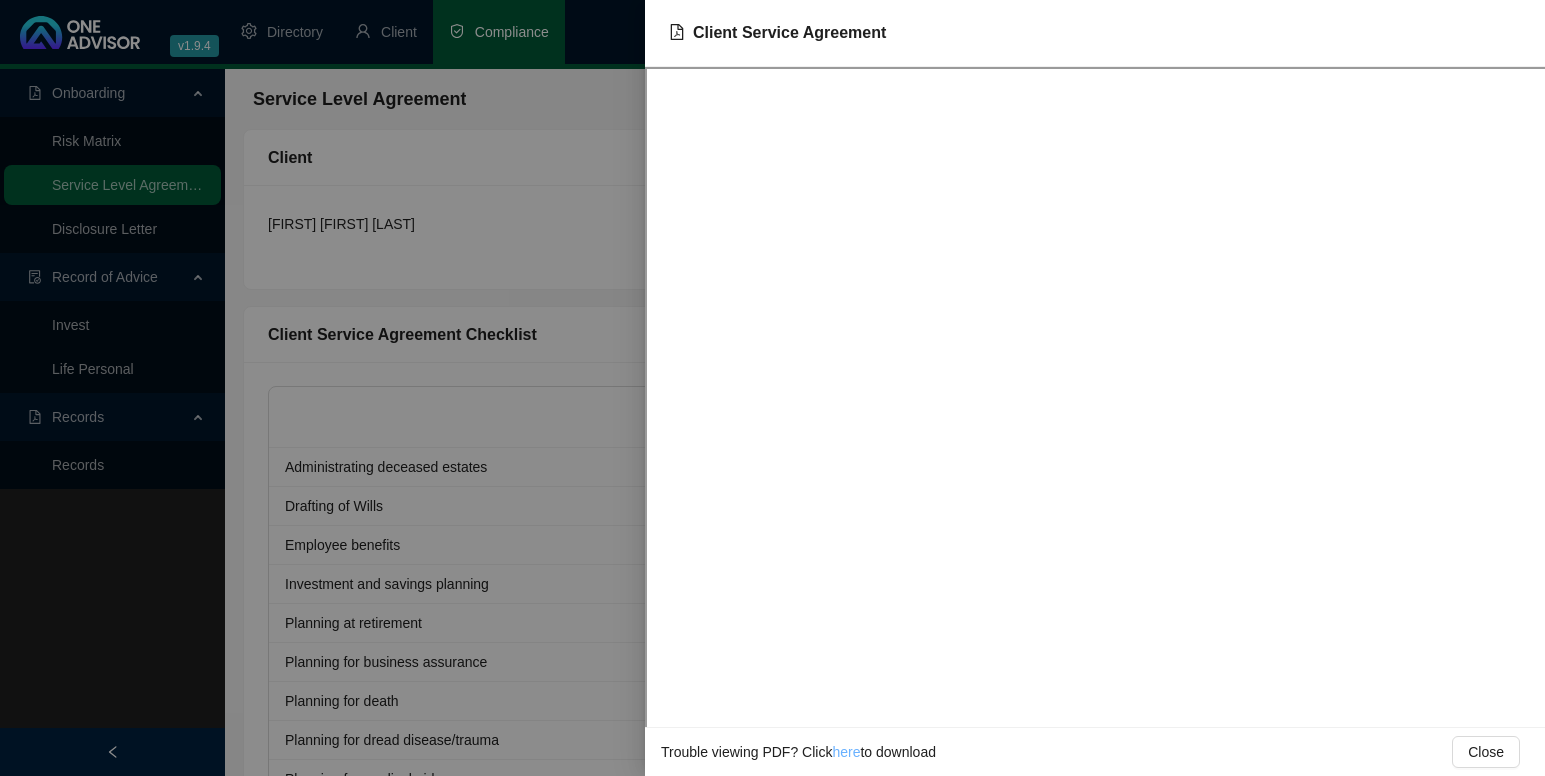 click on "here" at bounding box center (846, 752) 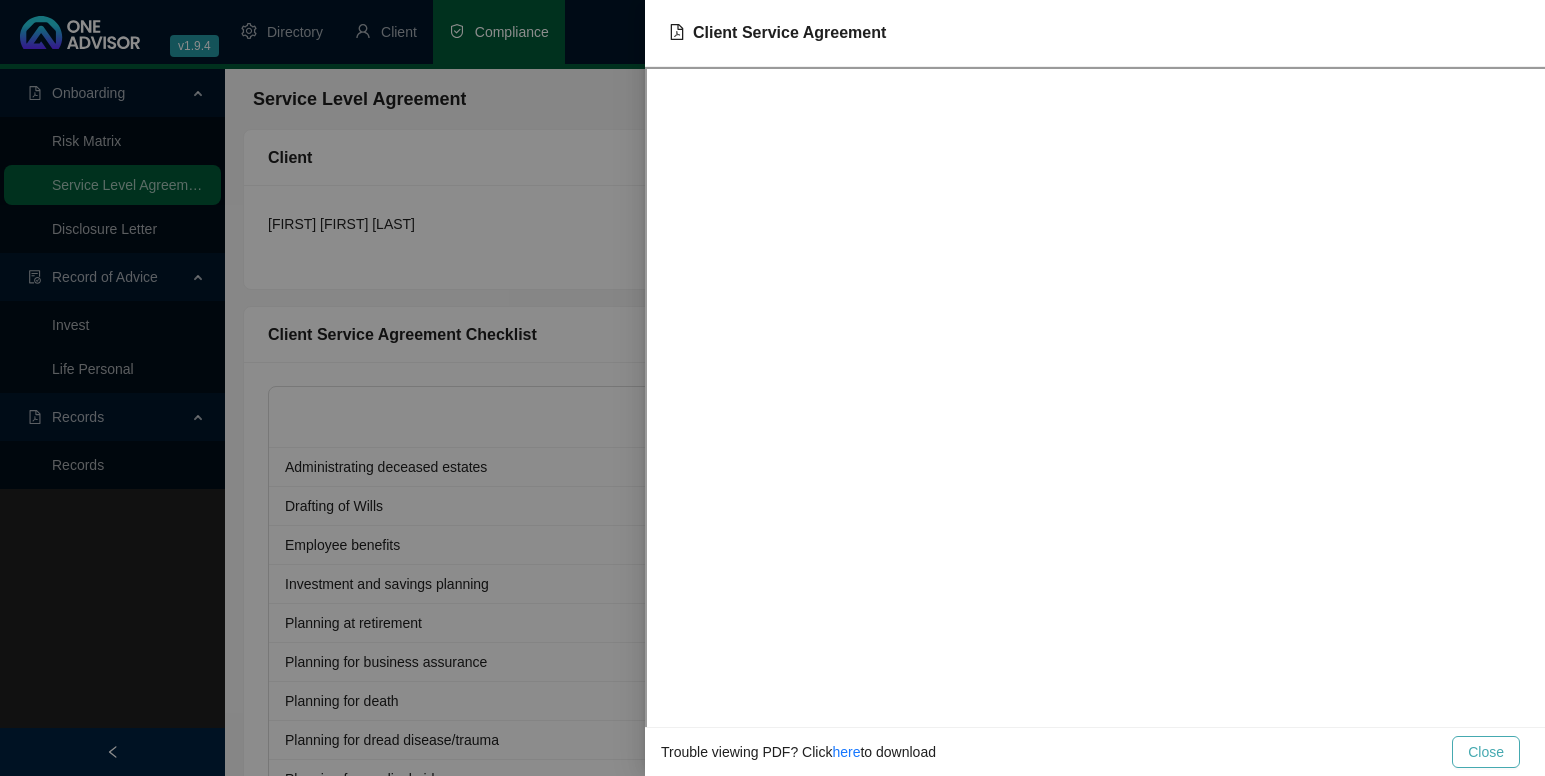 click on "Close" at bounding box center (1486, 752) 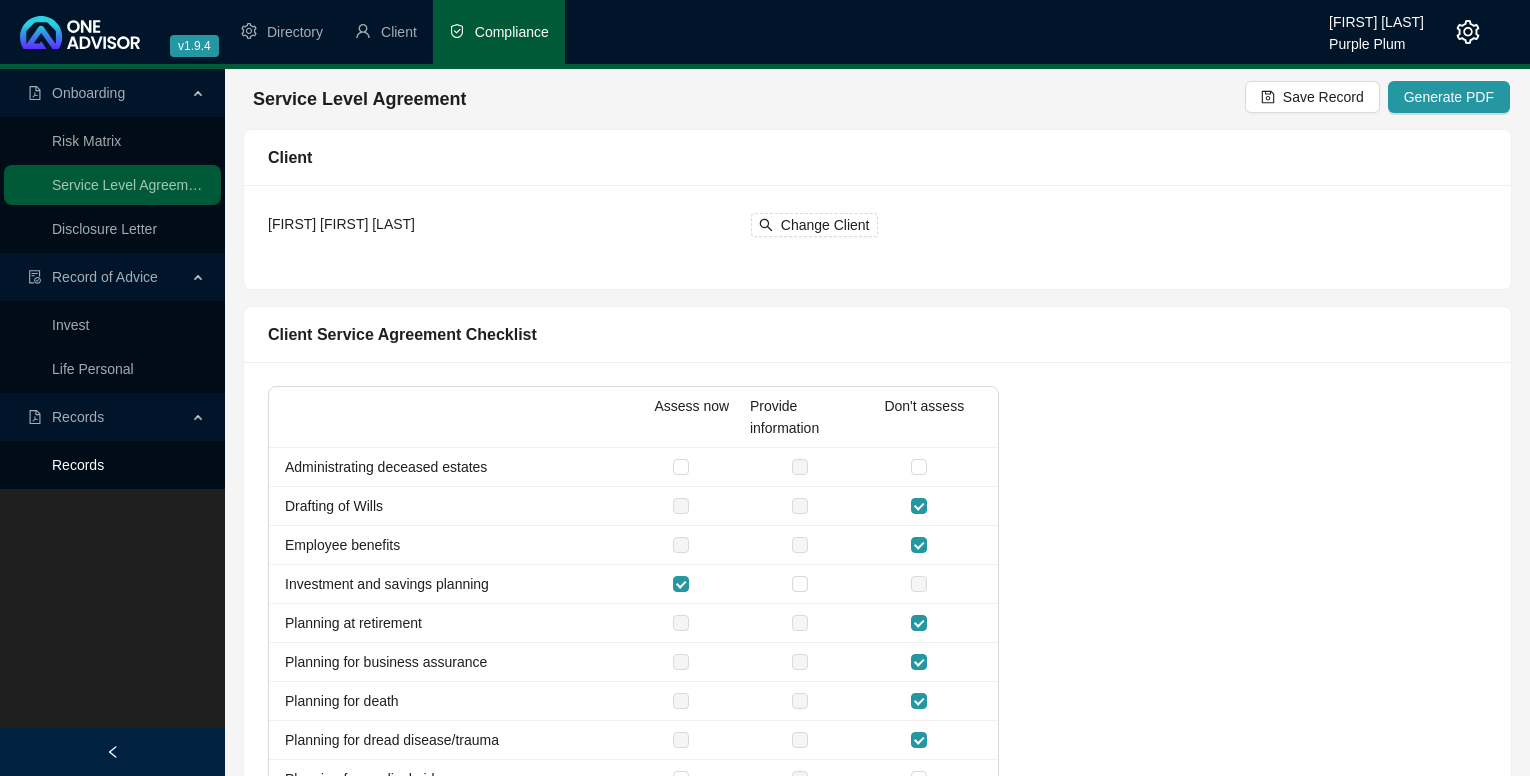 click on "Records" at bounding box center [78, 465] 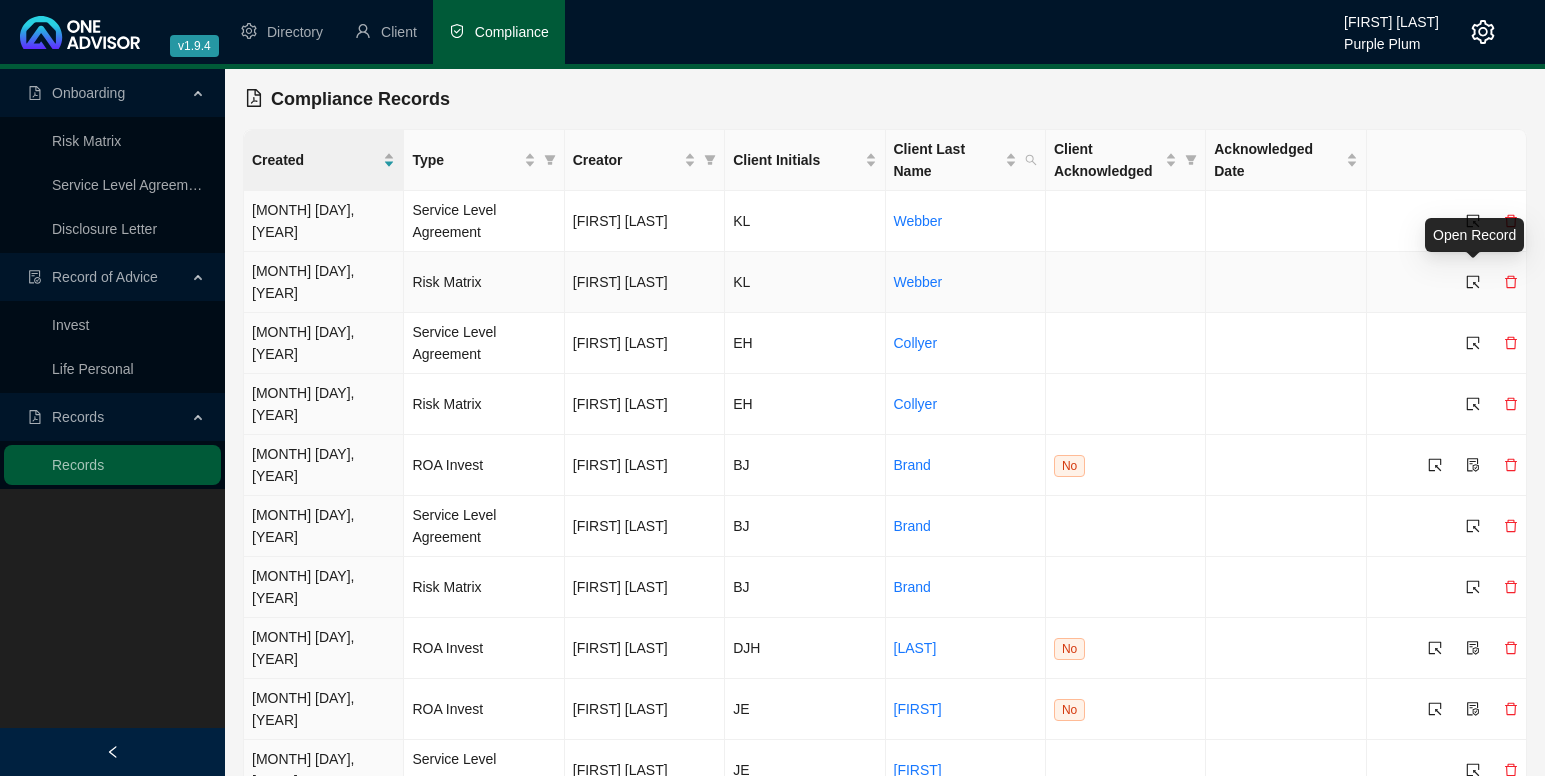 click at bounding box center [1473, 282] 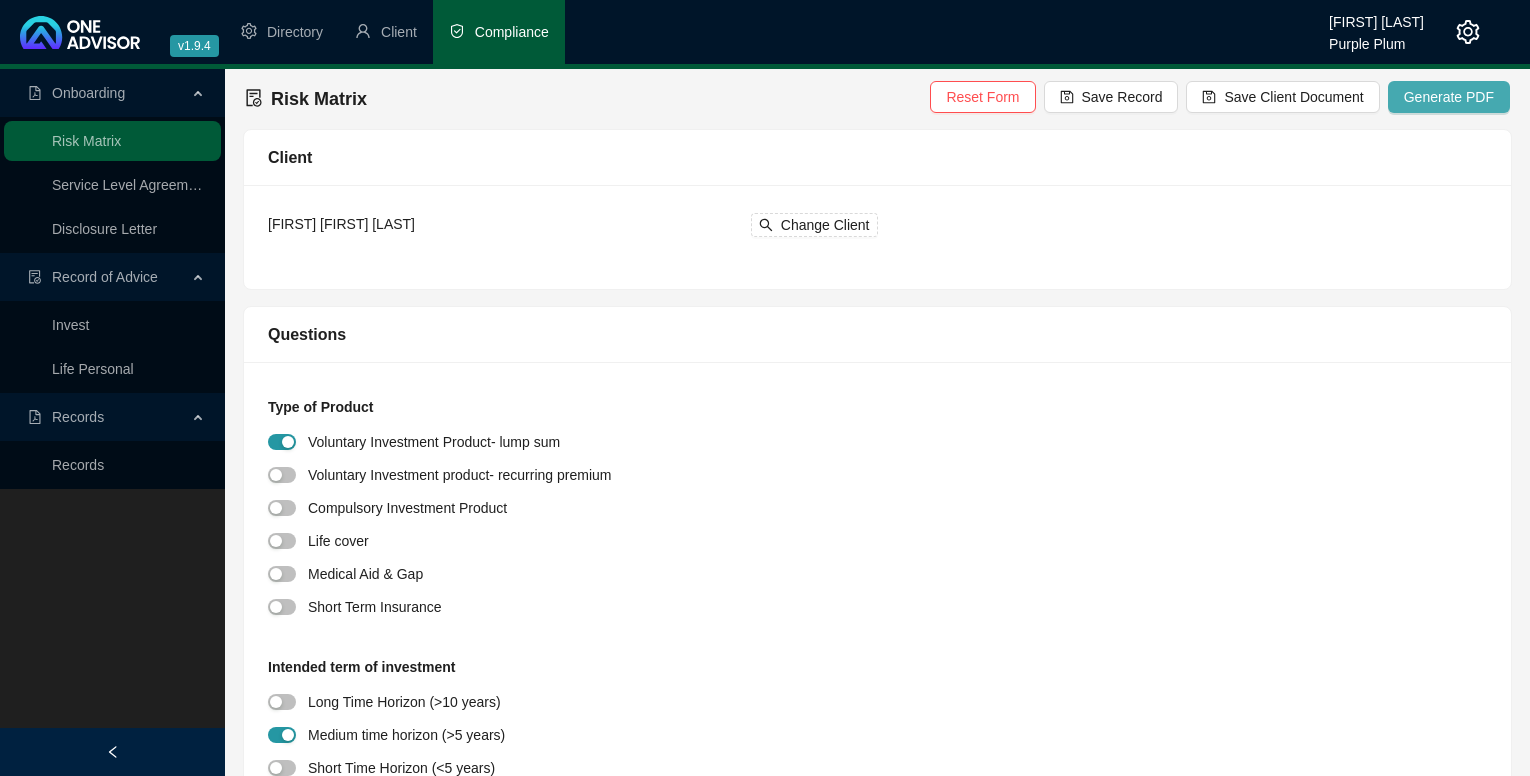 click on "Generate PDF" at bounding box center [1449, 97] 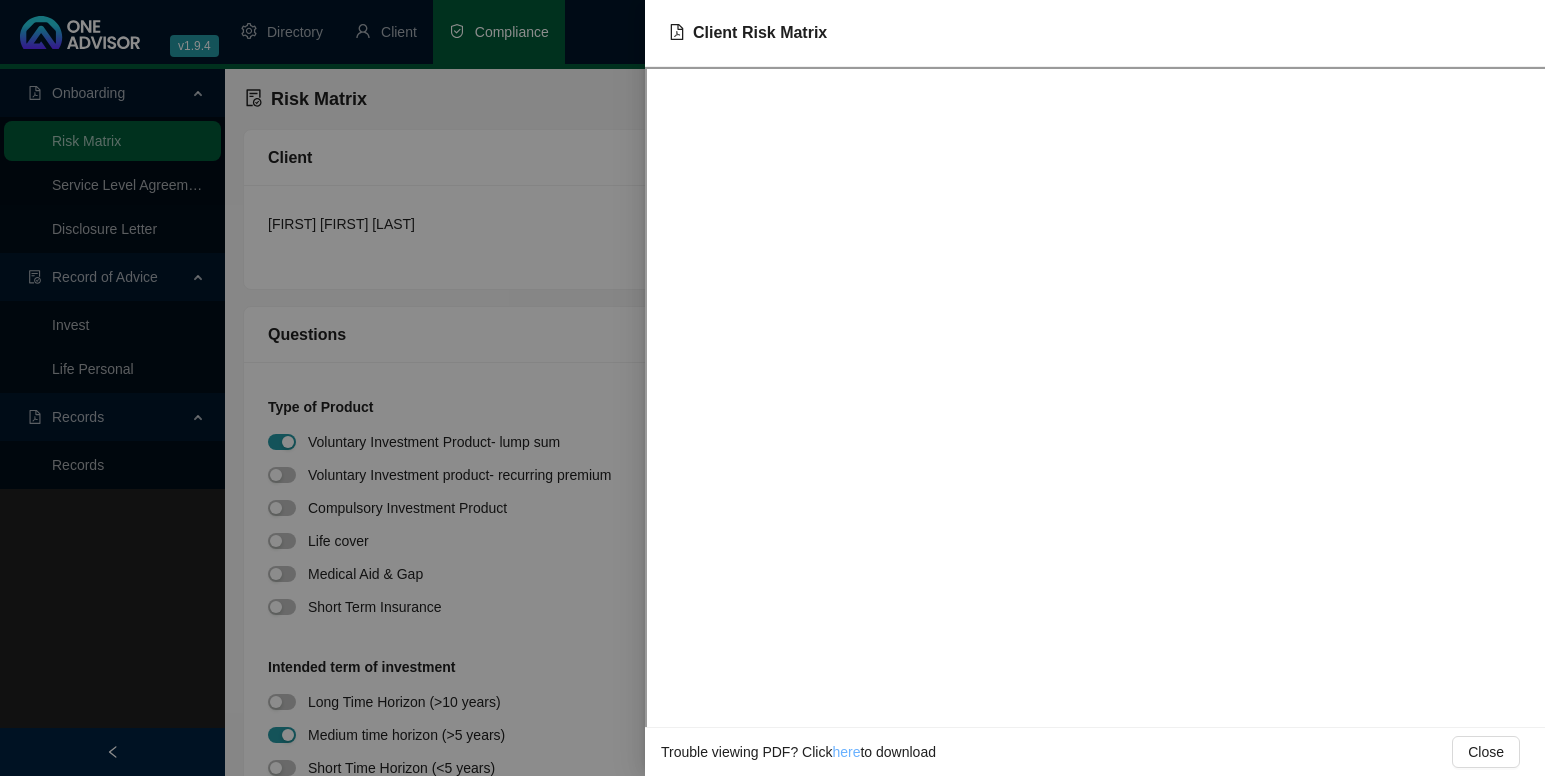 click on "here" at bounding box center (846, 752) 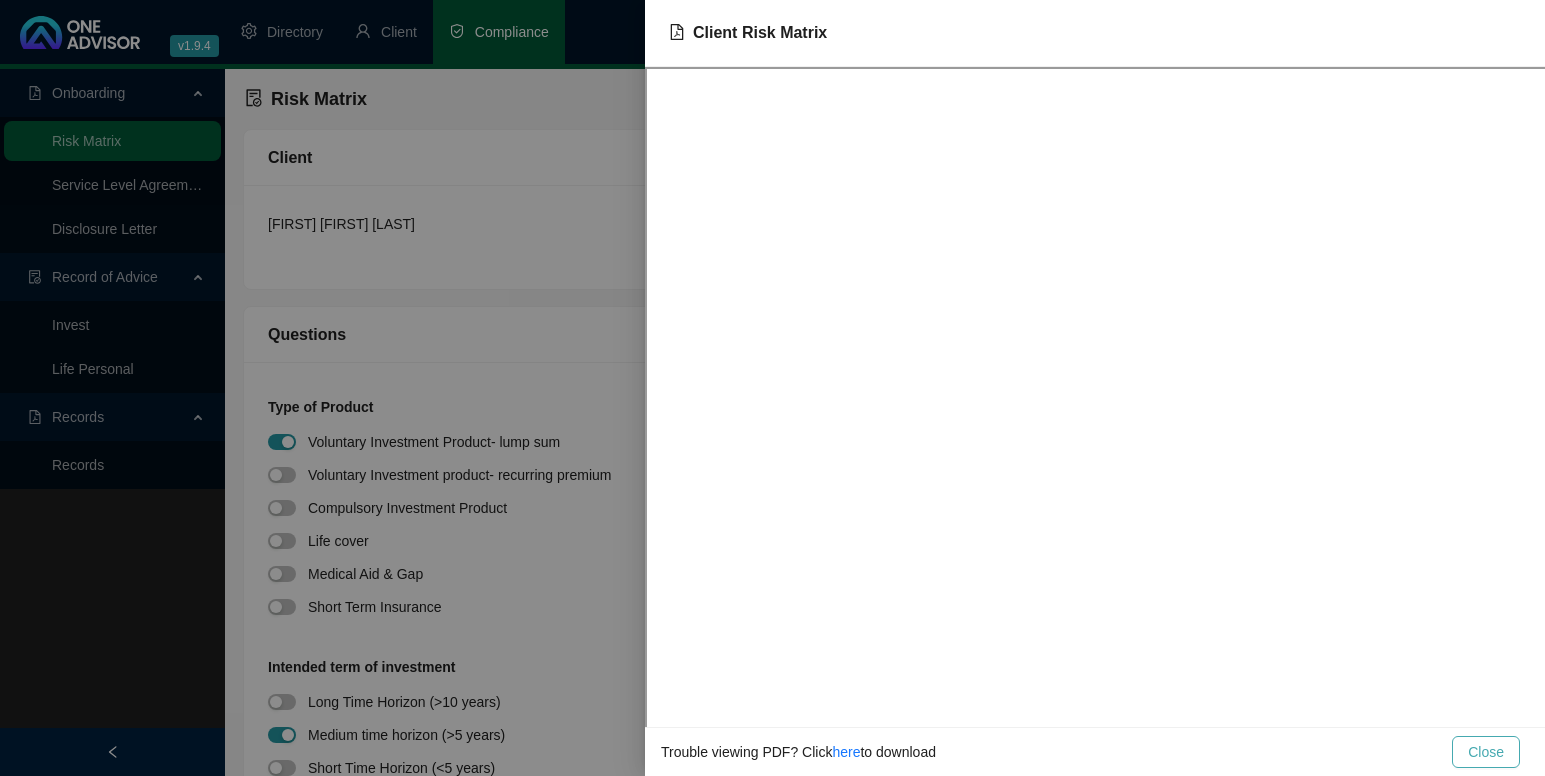 click on "Close" at bounding box center [1486, 752] 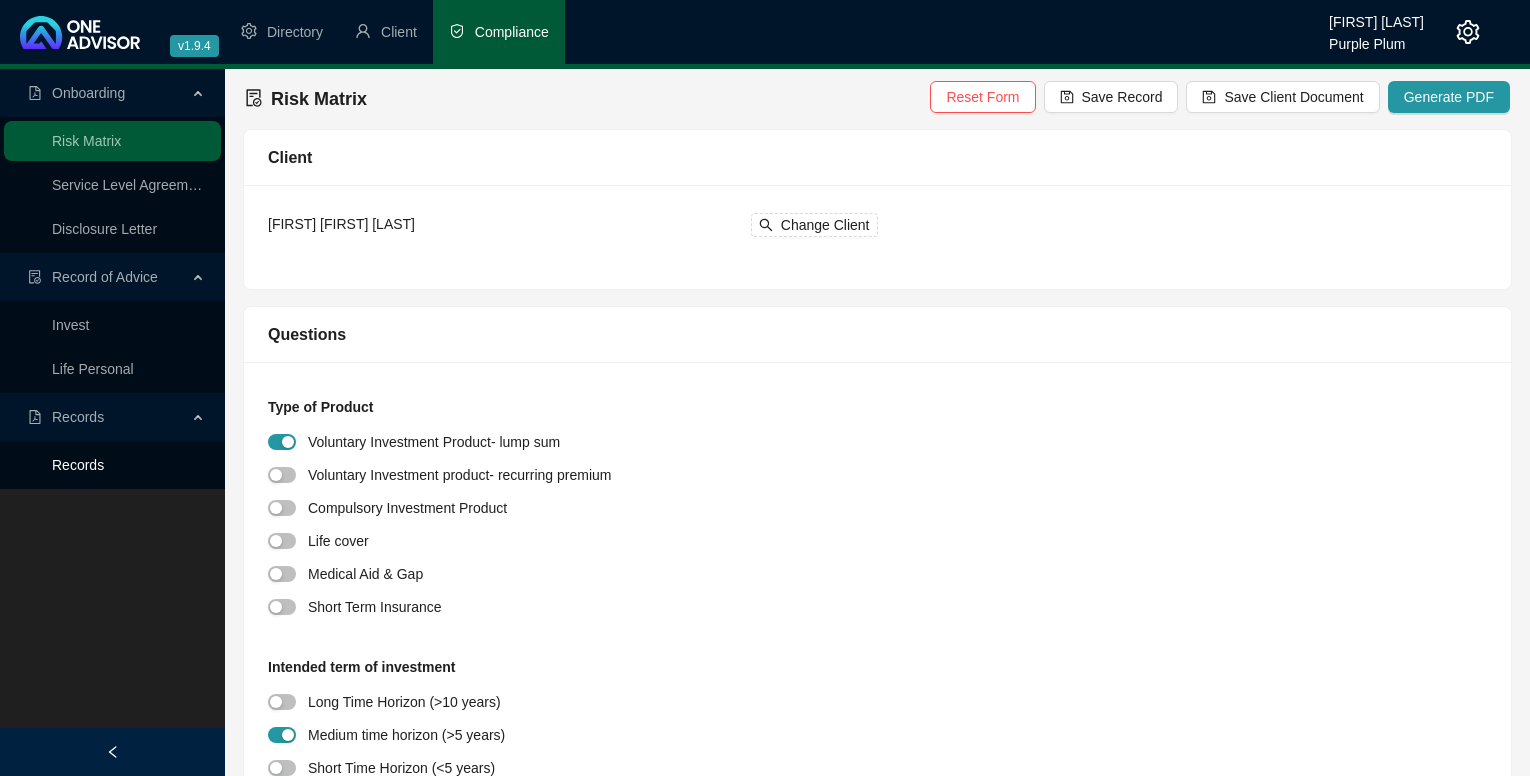 click on "Records" at bounding box center [78, 465] 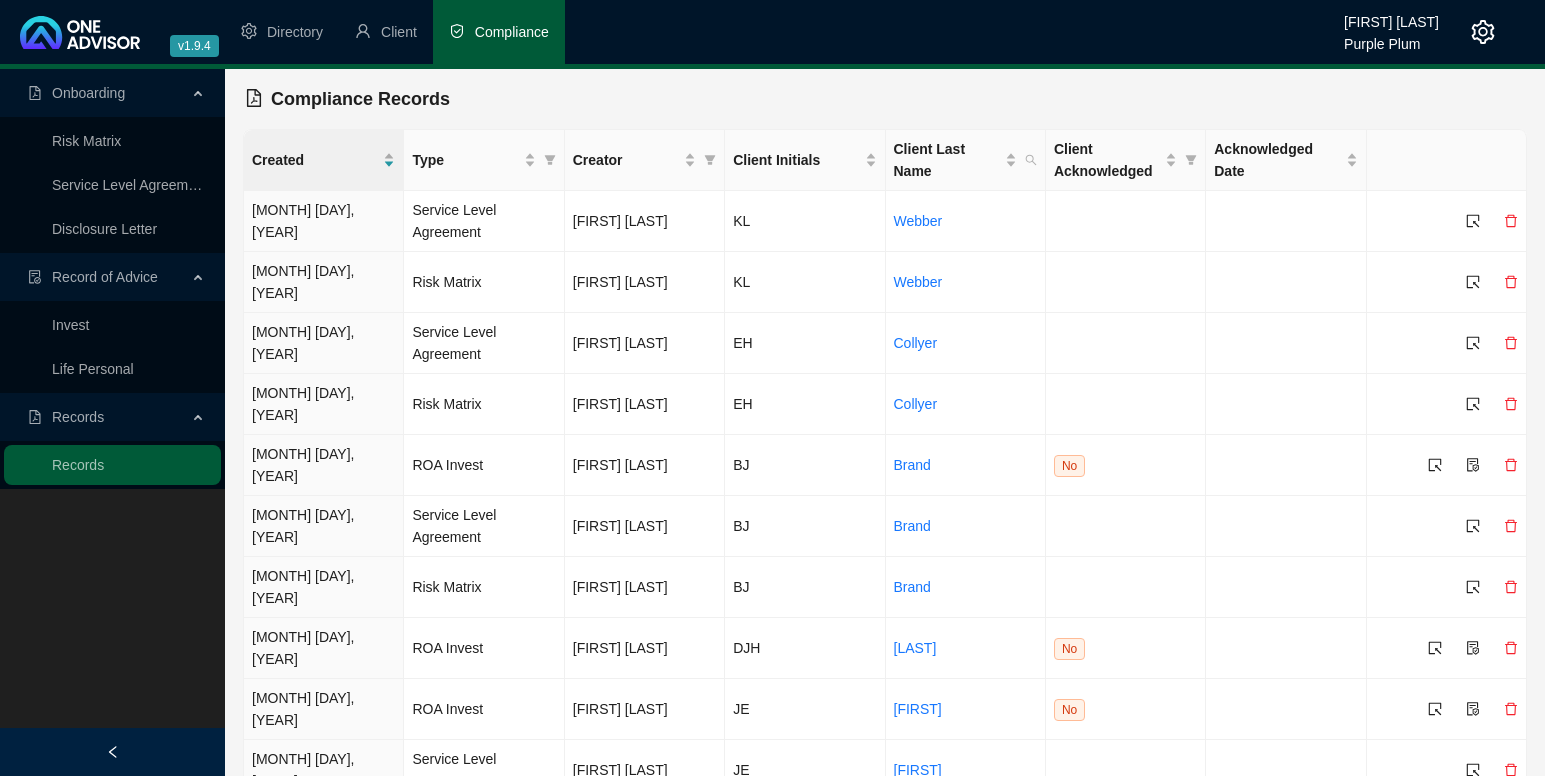 click on "6" at bounding box center [1260, 829] 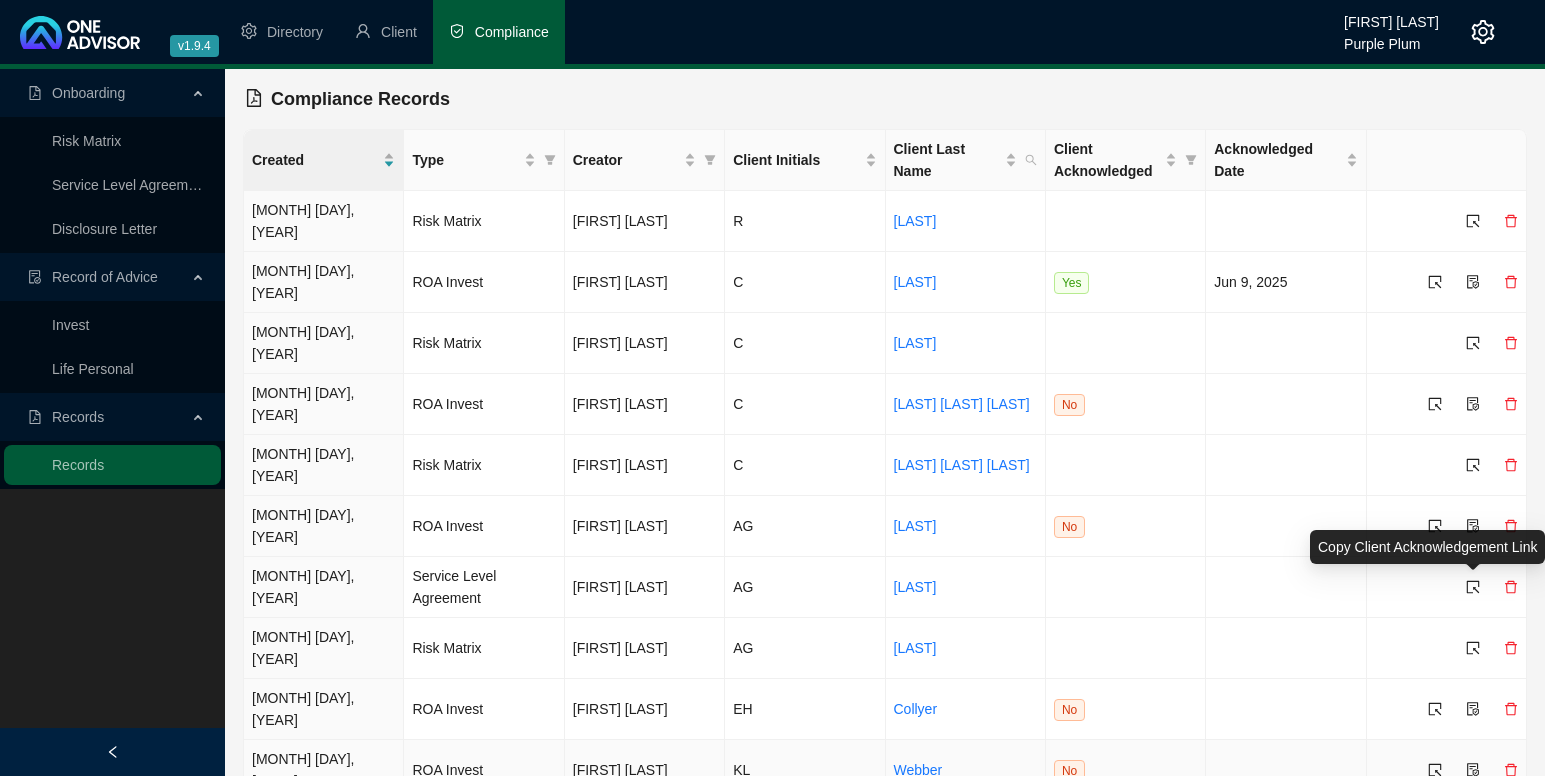 click at bounding box center (1473, 770) 